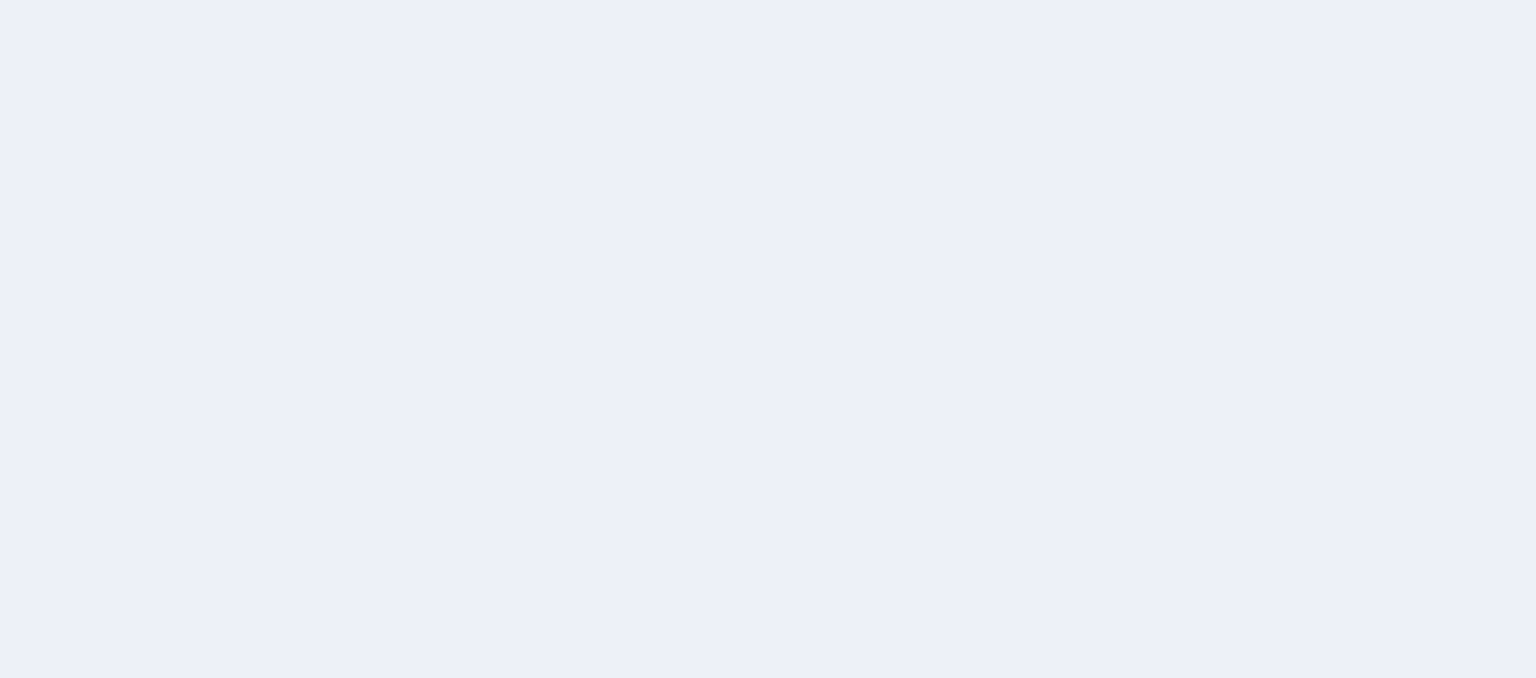 scroll, scrollTop: 0, scrollLeft: 0, axis: both 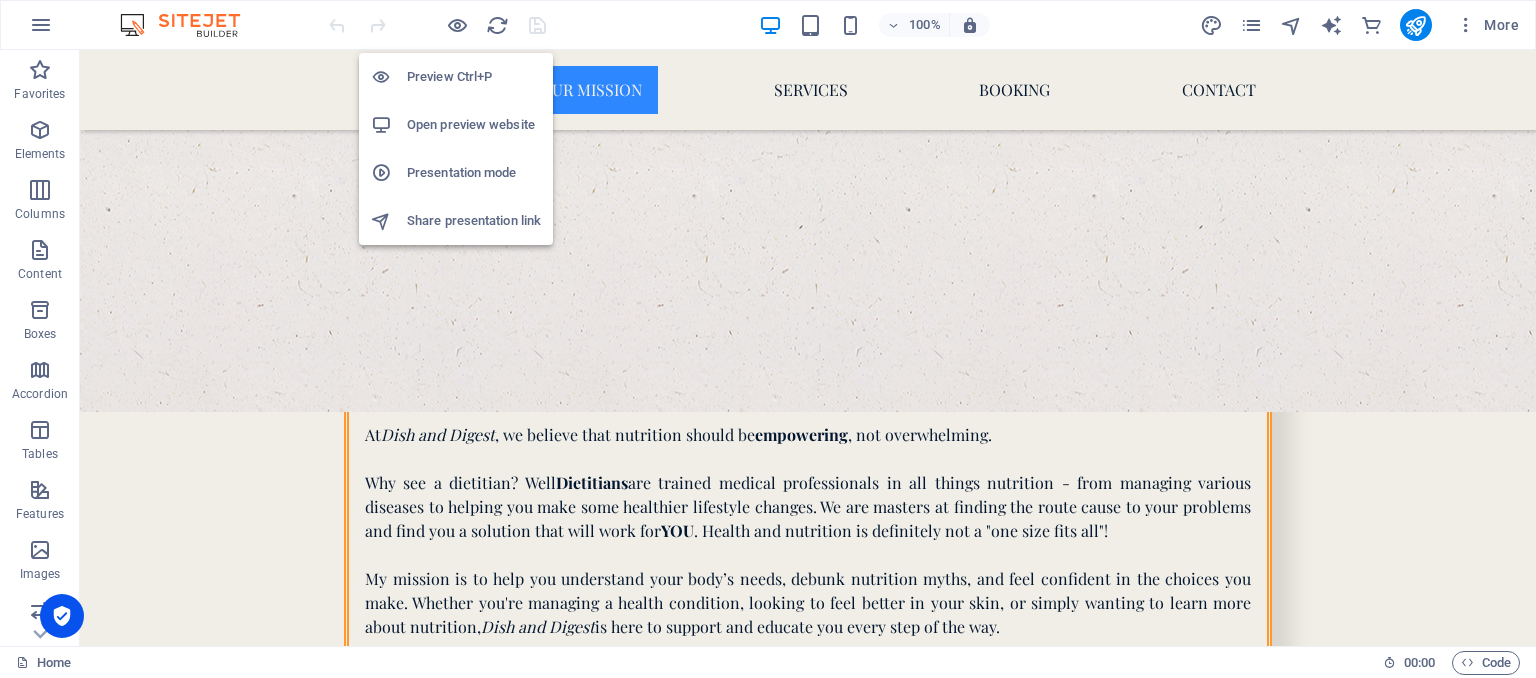 click on "Open preview website" at bounding box center (474, 125) 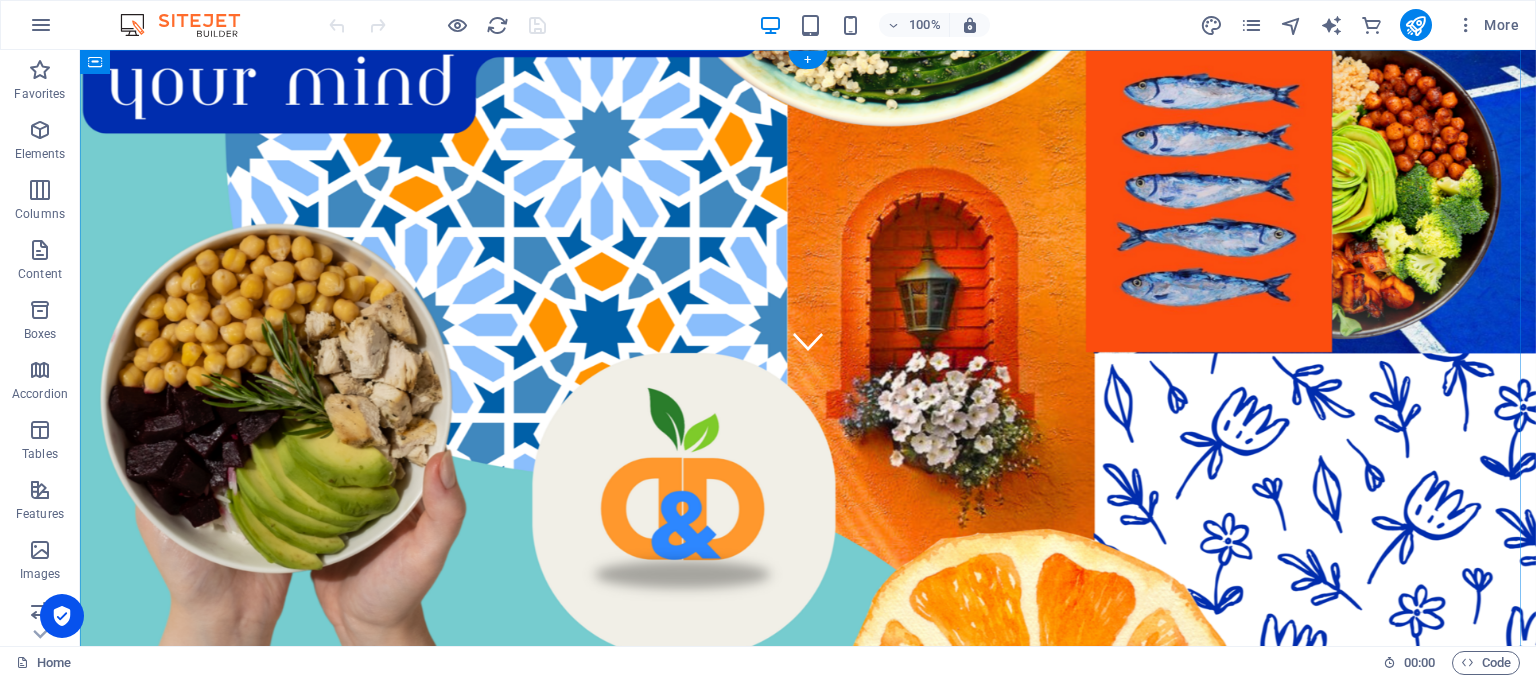 scroll, scrollTop: 0, scrollLeft: 0, axis: both 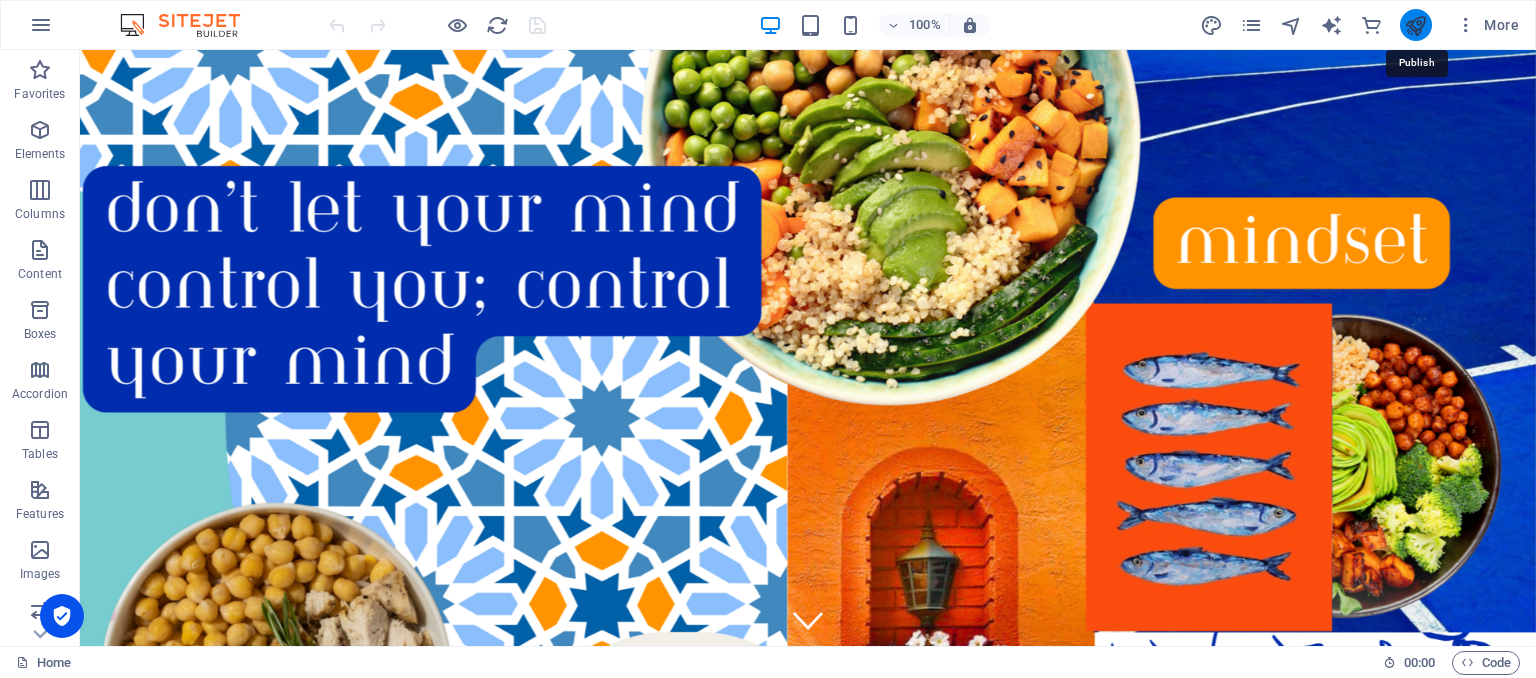 click at bounding box center (1415, 25) 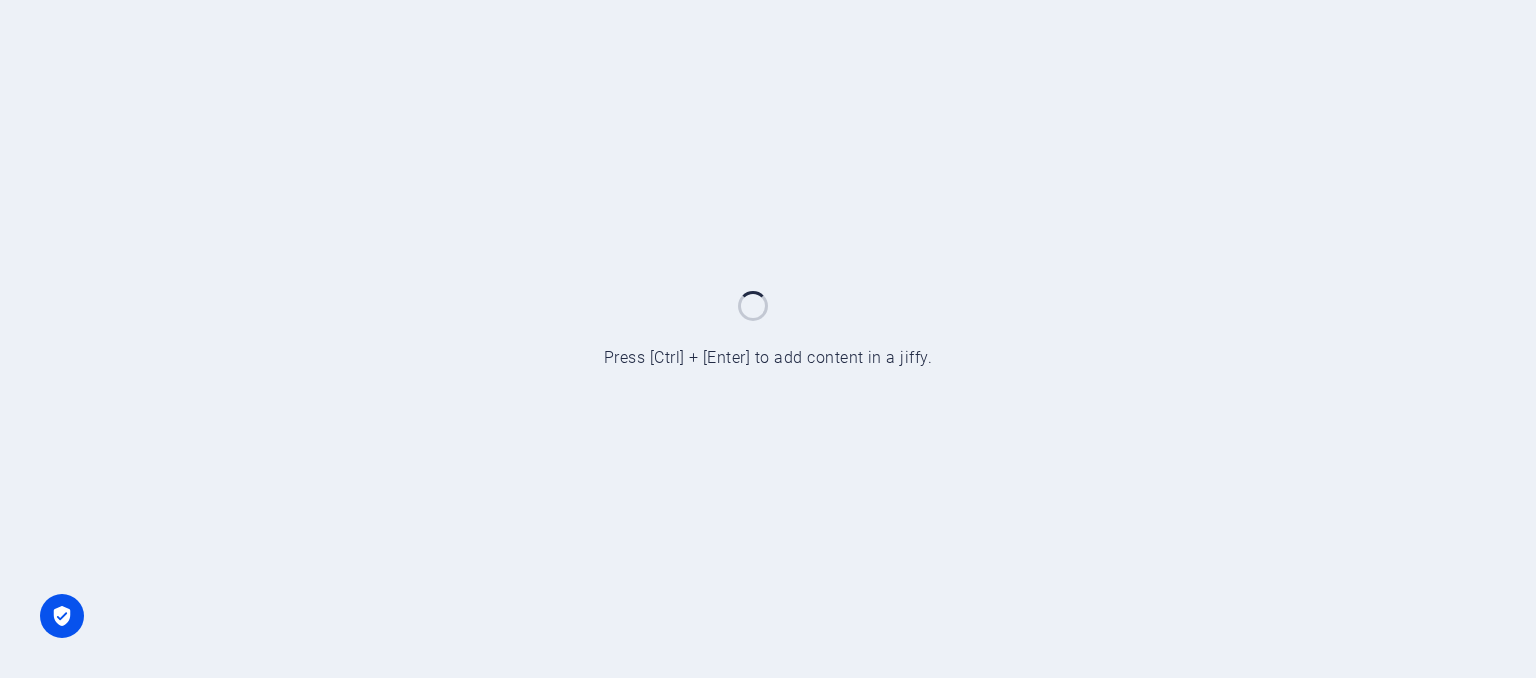 scroll, scrollTop: 0, scrollLeft: 0, axis: both 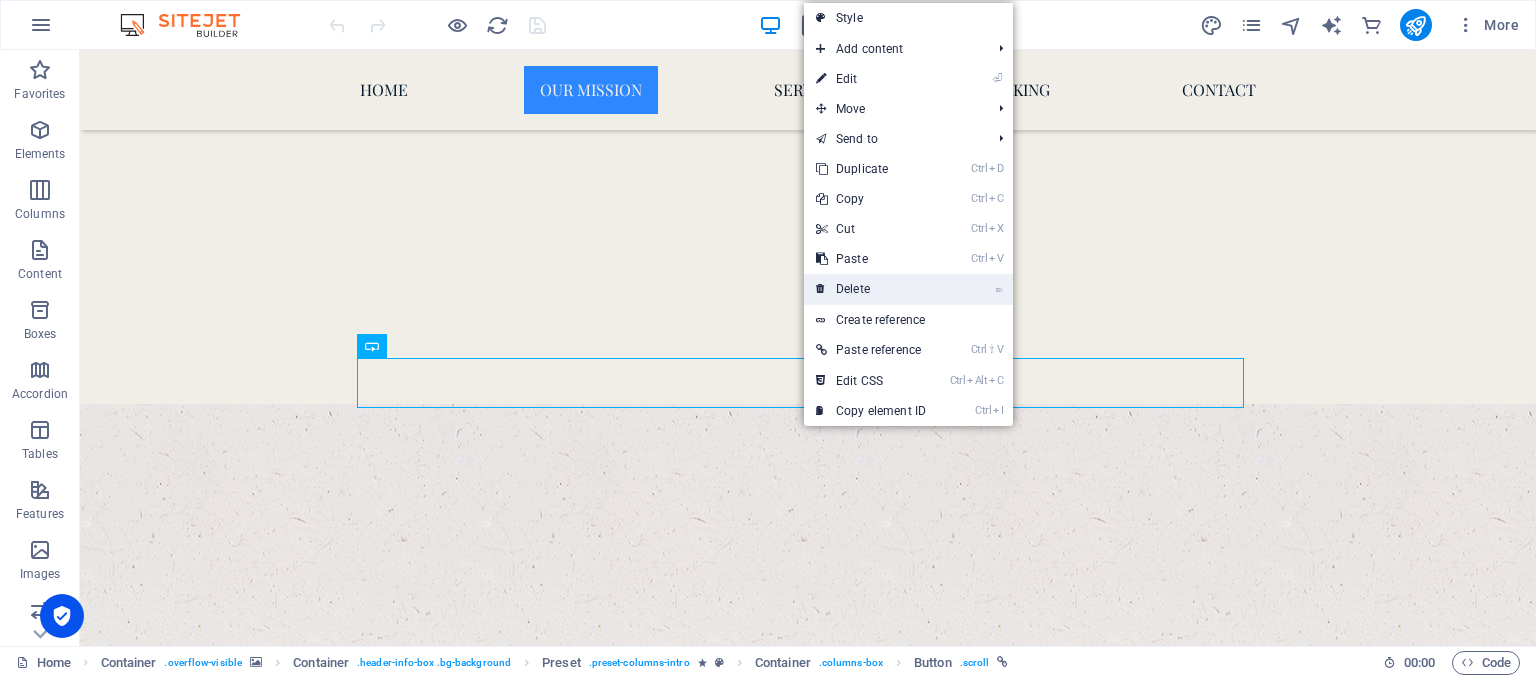 click on "⌦  Delete" at bounding box center (871, 289) 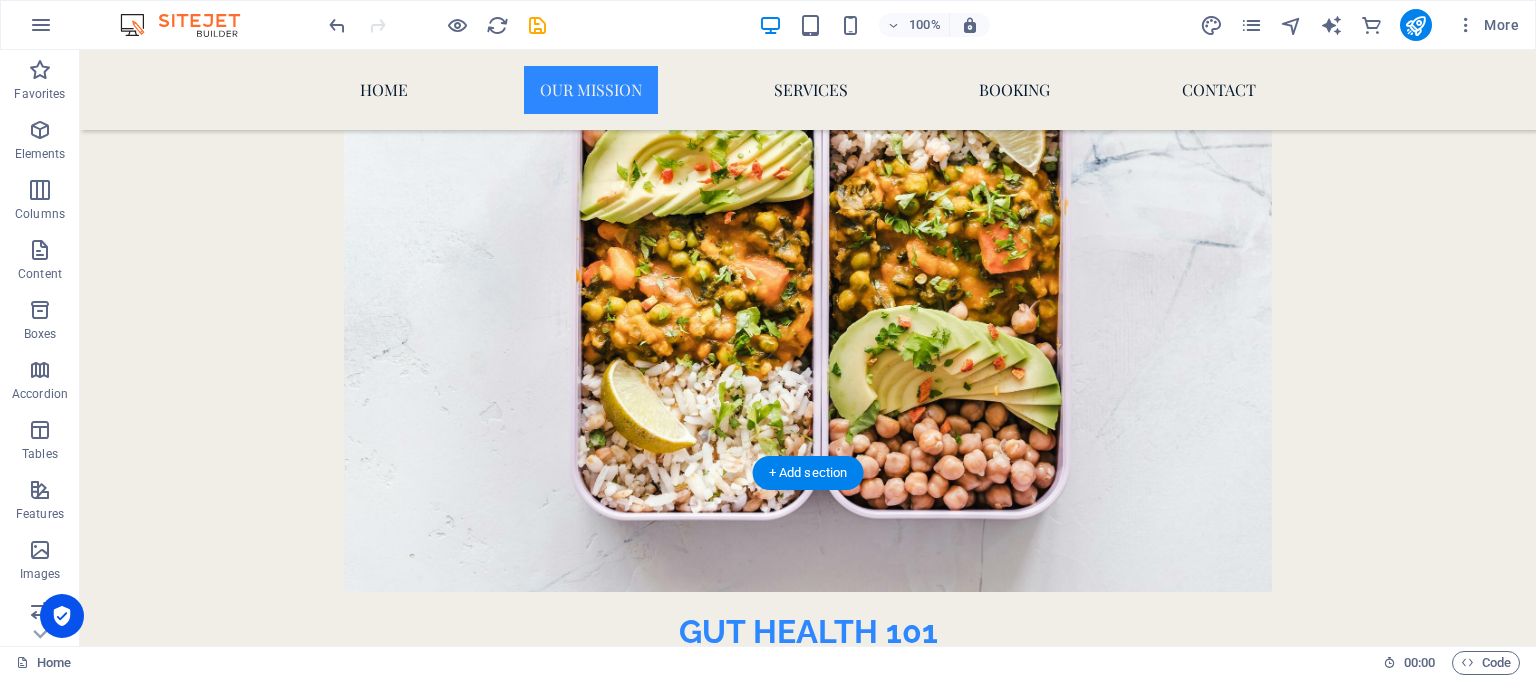 scroll, scrollTop: 6822, scrollLeft: 0, axis: vertical 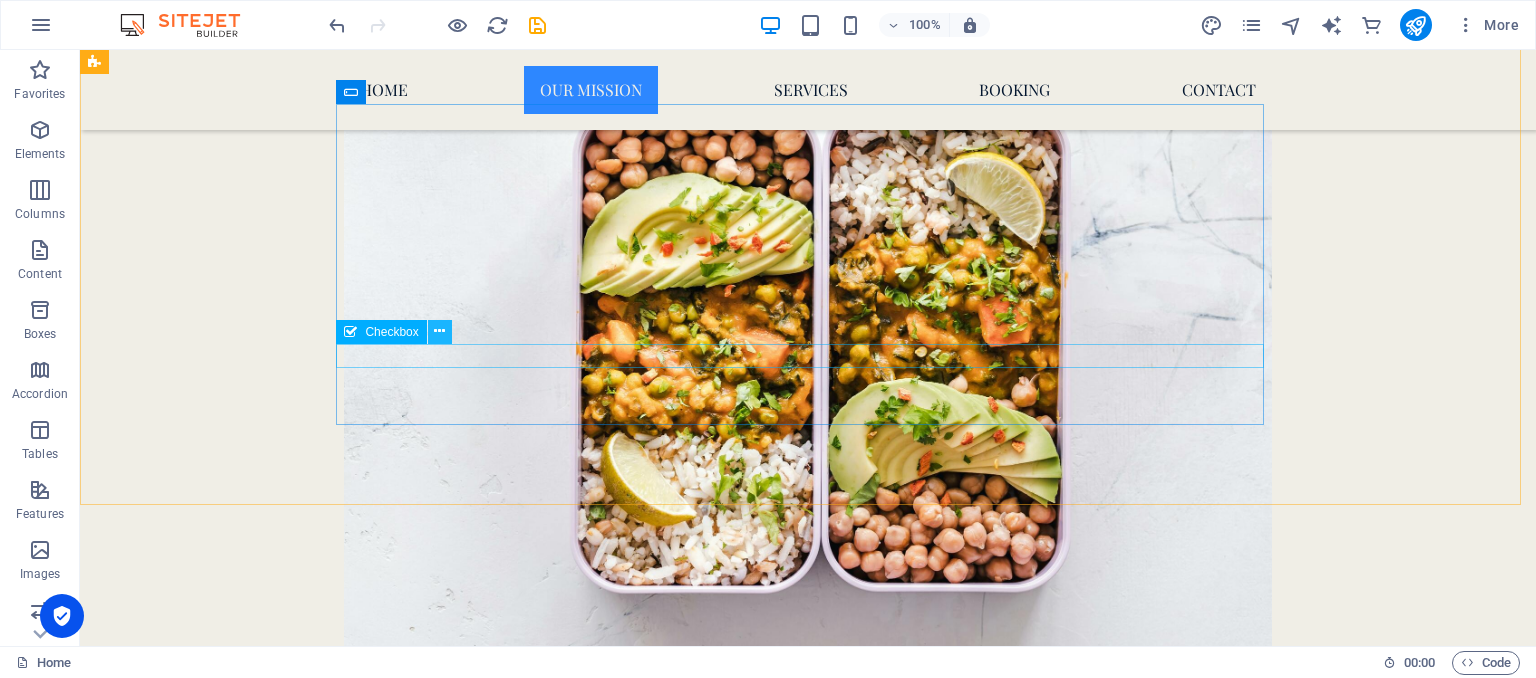 click at bounding box center (439, 331) 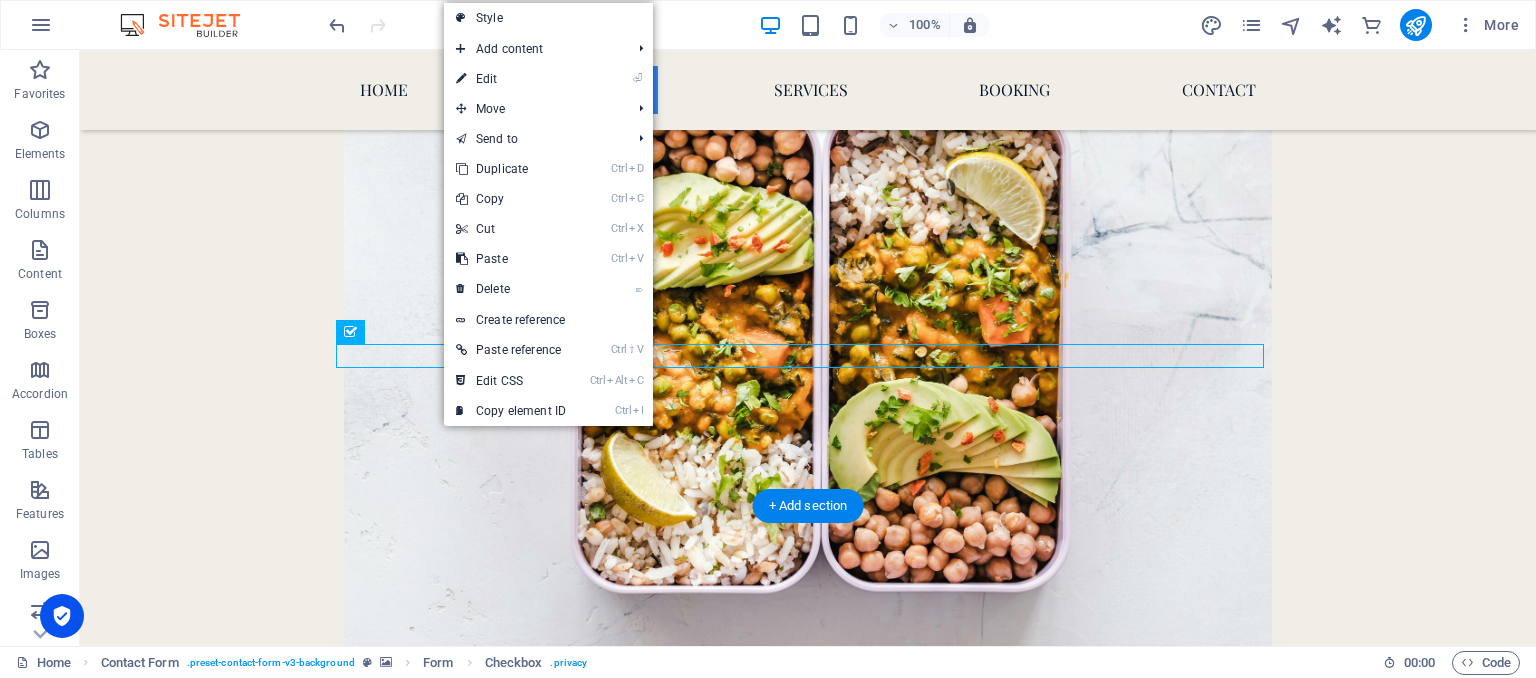 click at bounding box center (808, 5363) 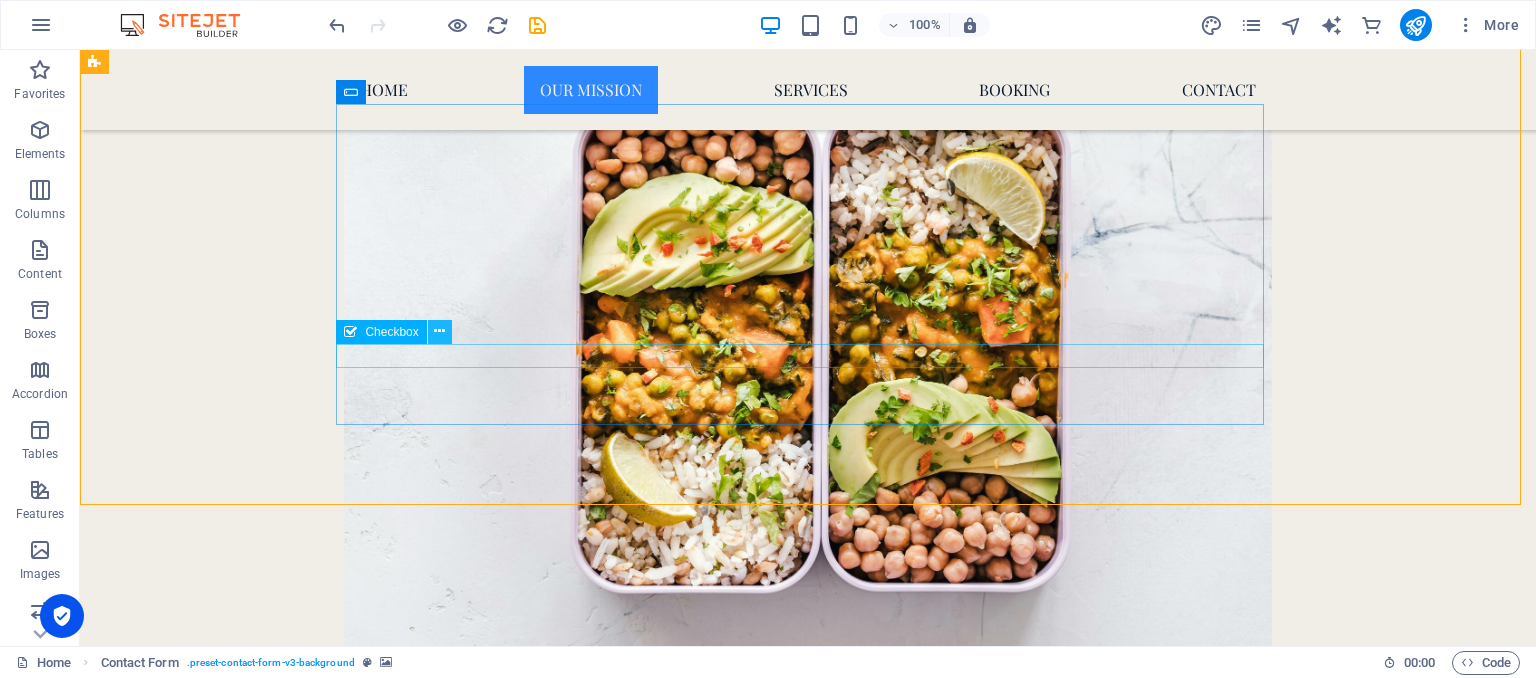 click at bounding box center (439, 331) 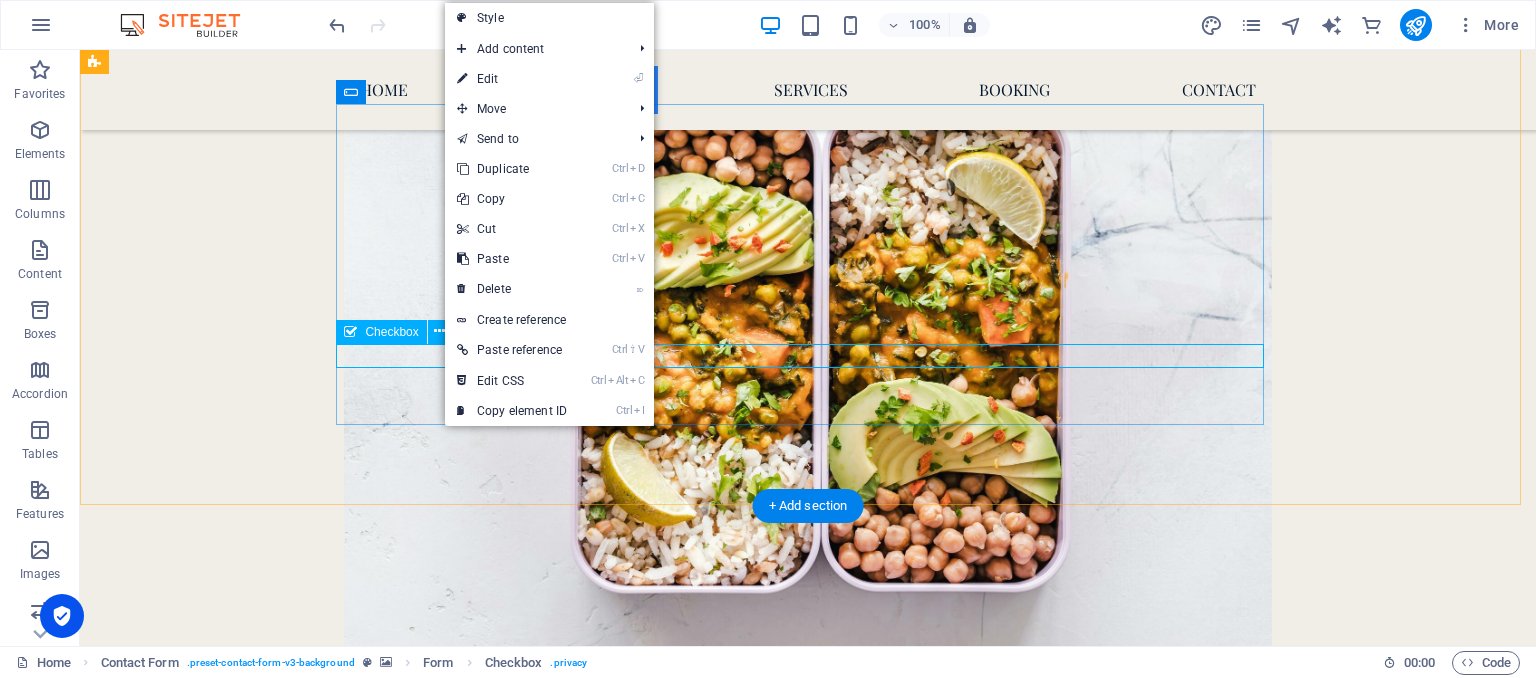 click on "{{ 'content.forms.privacy'|trans }}" at bounding box center [808, 5942] 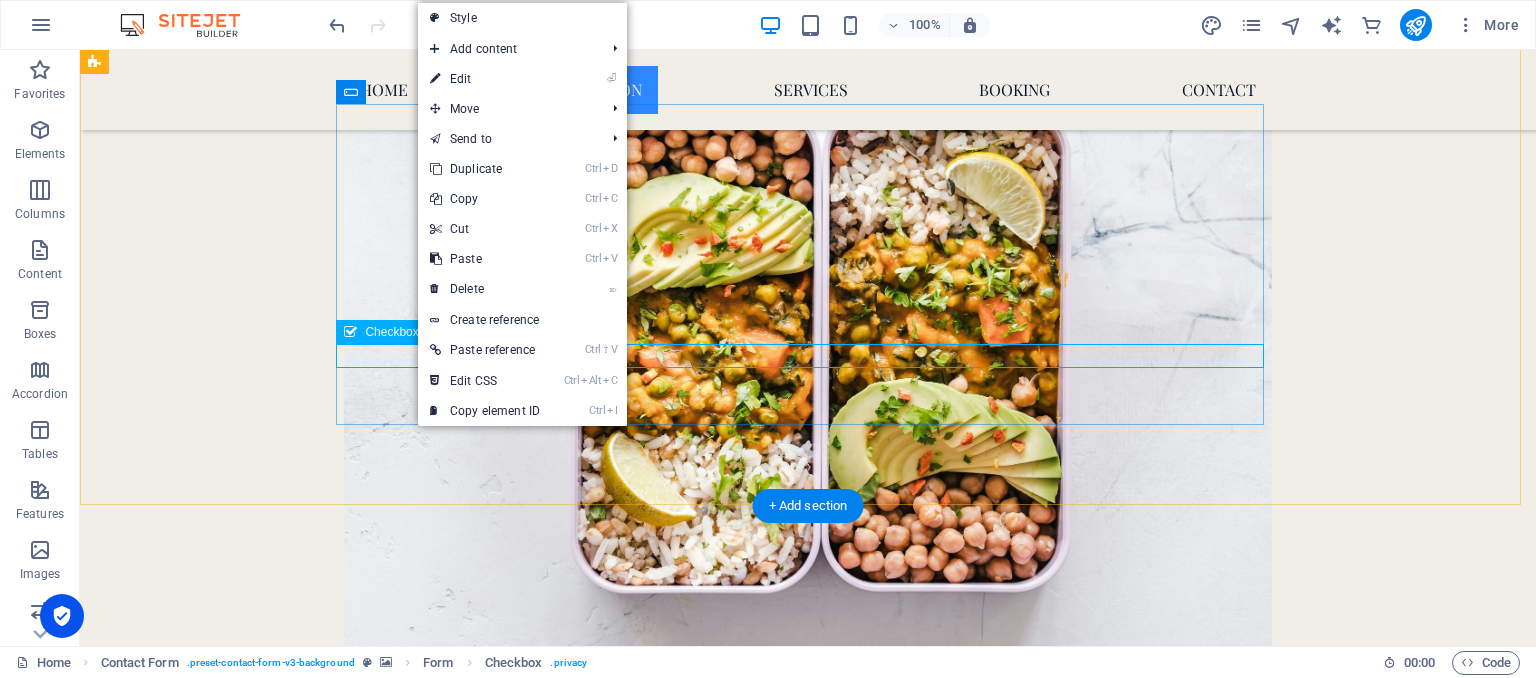 click on "{{ 'content.forms.privacy'|trans }}" at bounding box center (808, 5942) 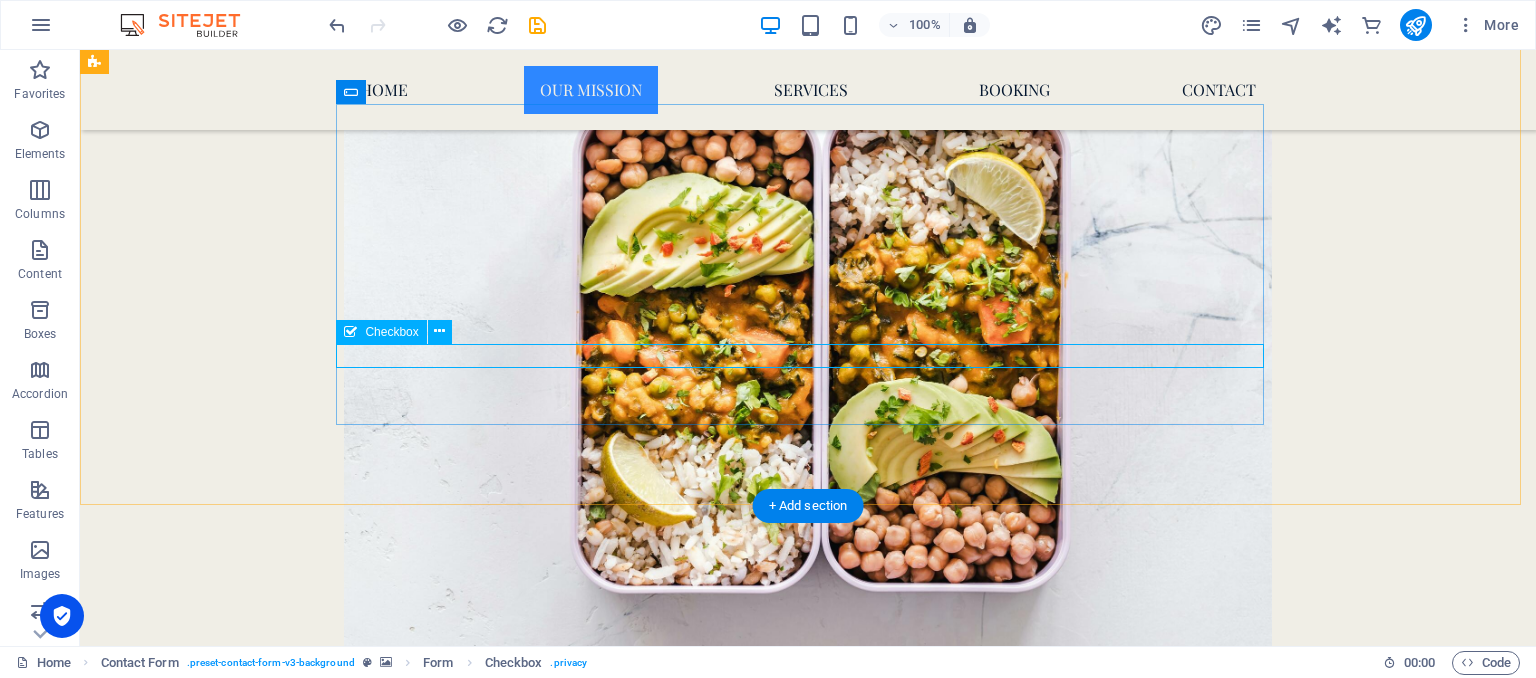 click on "{{ 'content.forms.privacy'|trans }}" at bounding box center [808, 5942] 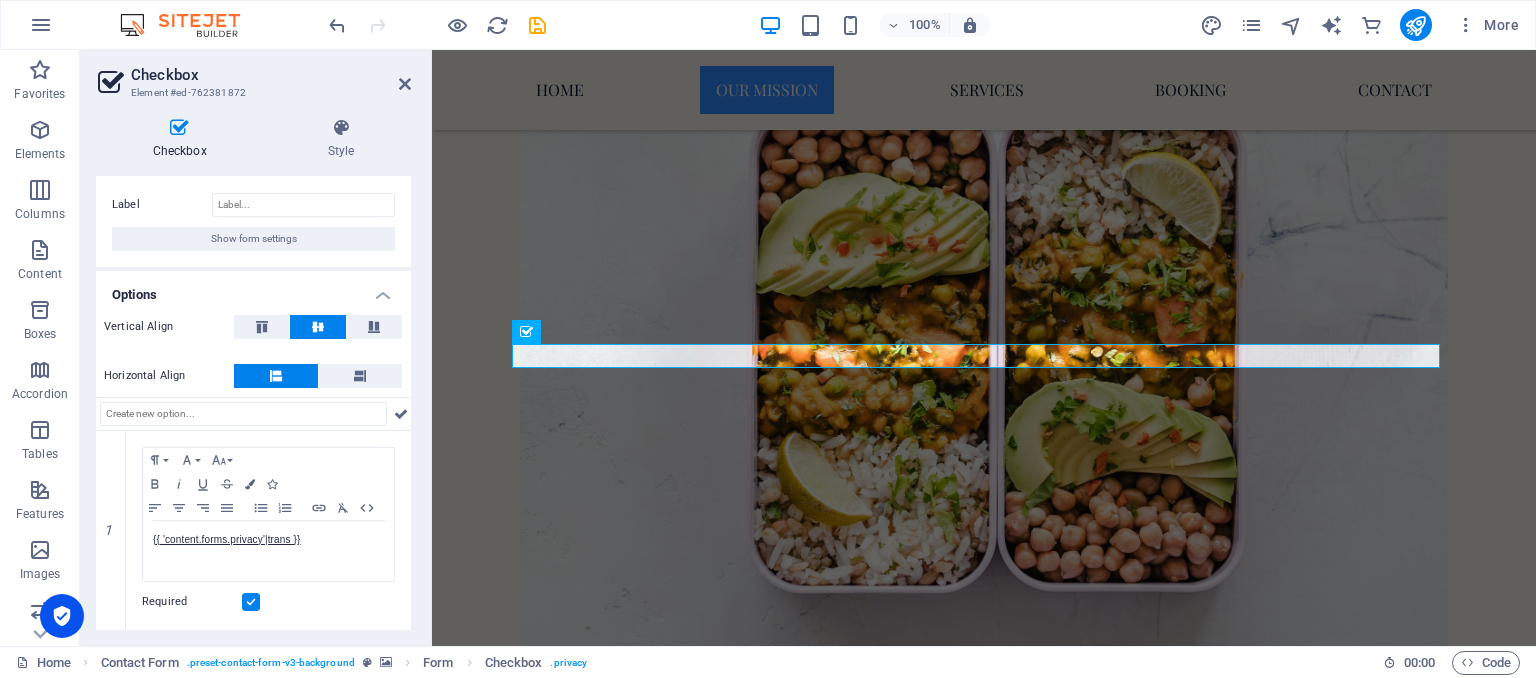 scroll, scrollTop: 33, scrollLeft: 0, axis: vertical 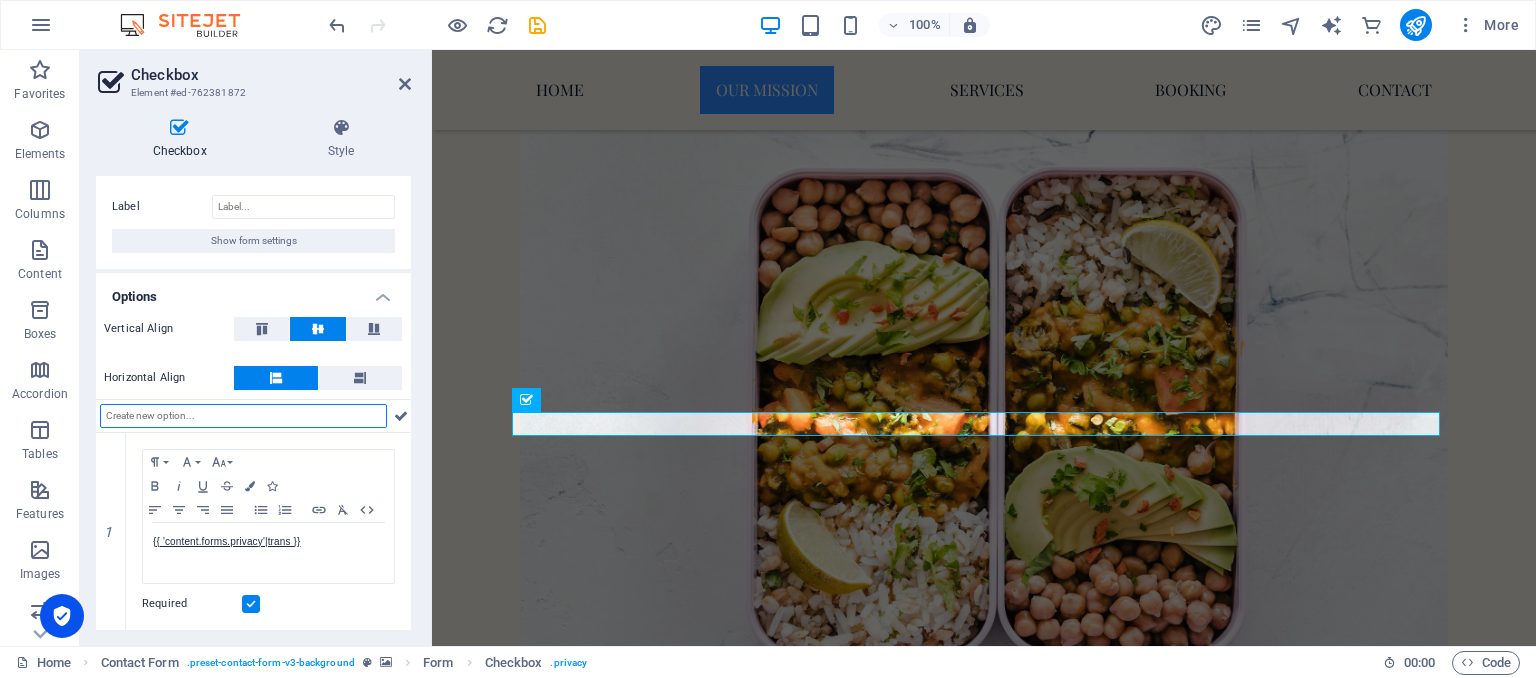 click at bounding box center [243, 416] 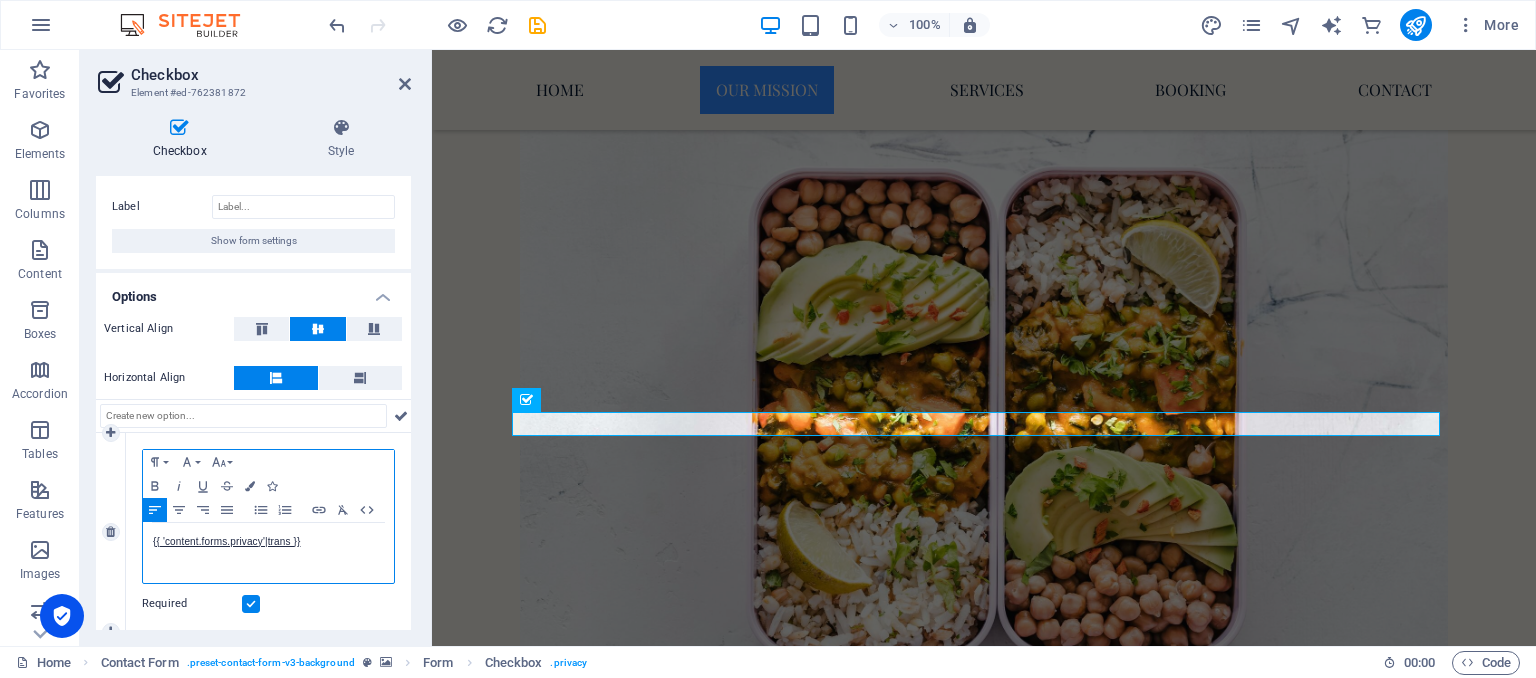 click on "{{ 'content.forms.privacy'|trans }}" at bounding box center (268, 553) 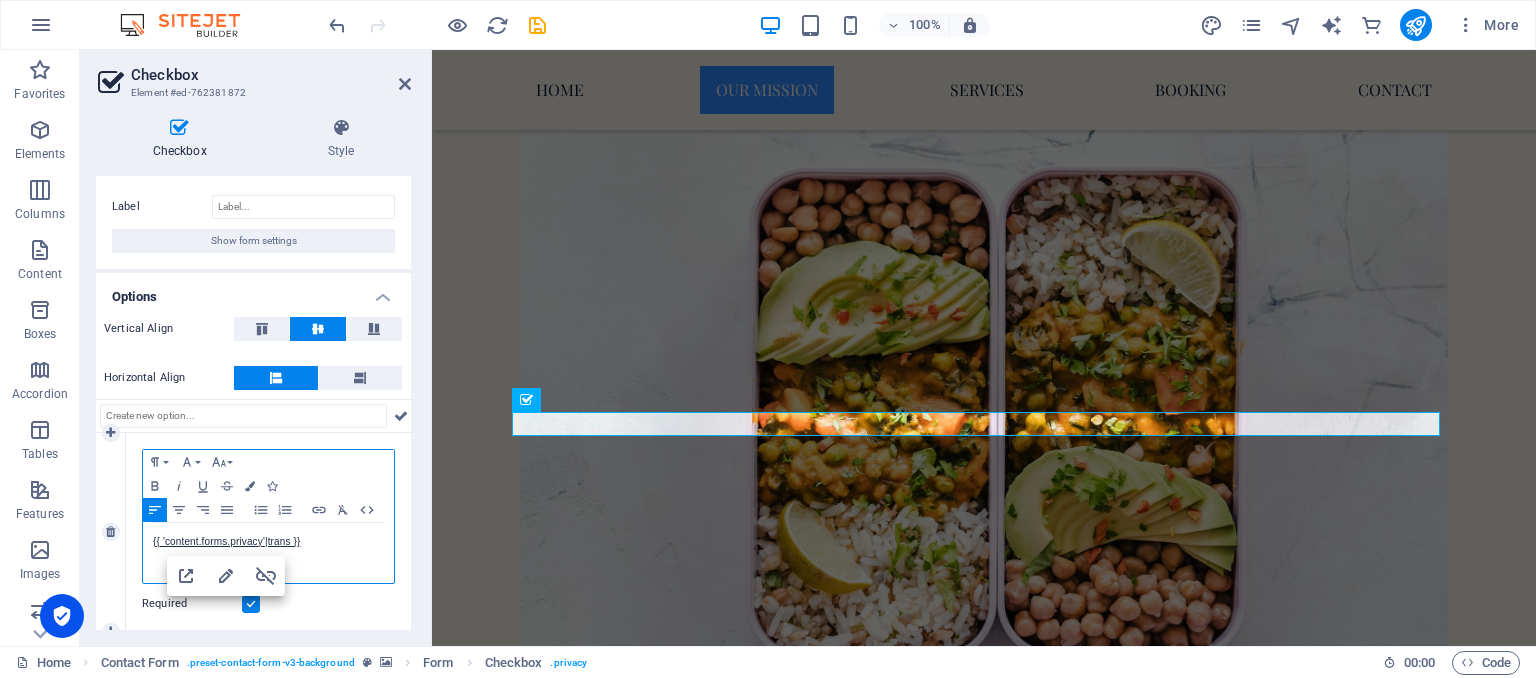 scroll, scrollTop: 43, scrollLeft: 0, axis: vertical 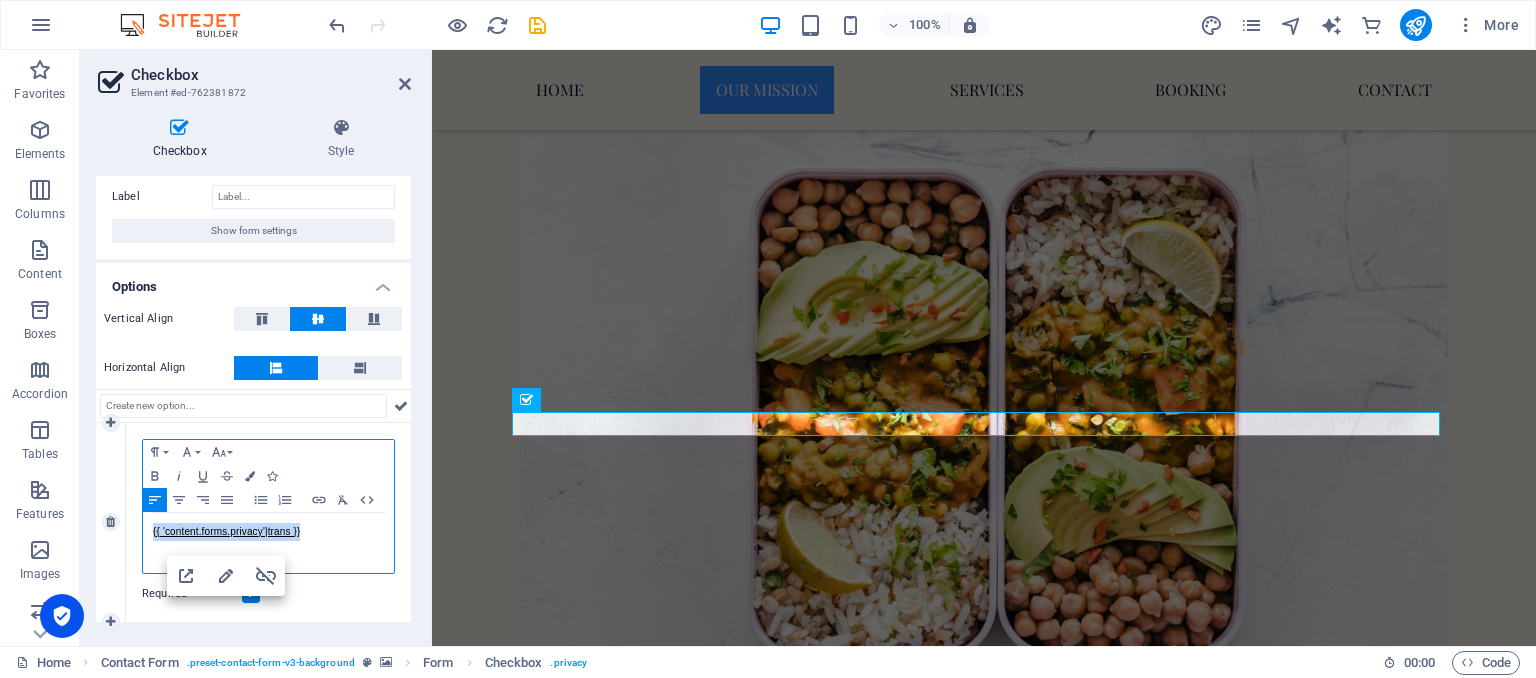 drag, startPoint x: 314, startPoint y: 529, endPoint x: 141, endPoint y: 525, distance: 173.04623 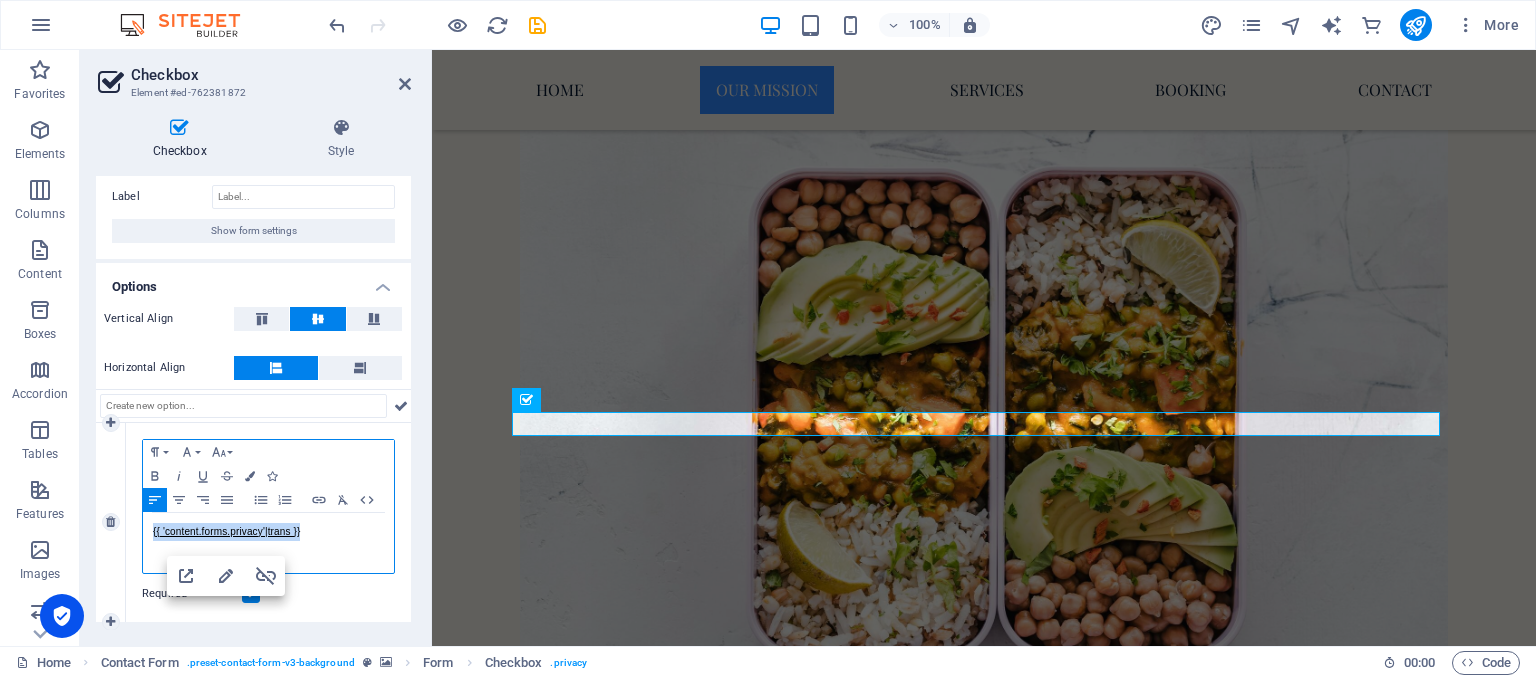 click on "Paragraph Format Normal Heading 1 Heading 2 Heading 3 Heading 4 Heading 5 Heading 6 Code Font Family Arial [US_STATE] Impact Tahoma Times New Roman Verdana Font Size 8 9 10 11 12 14 18 24 30 36 48 60 72 96 Bold Italic Underline Strikethrough Colors Icons Align Left Align Center Align Right Align Justify Unordered List Ordered List Insert Link Clear Formatting HTML {{ 'content.forms.privacy'|trans }}" at bounding box center (268, 506) 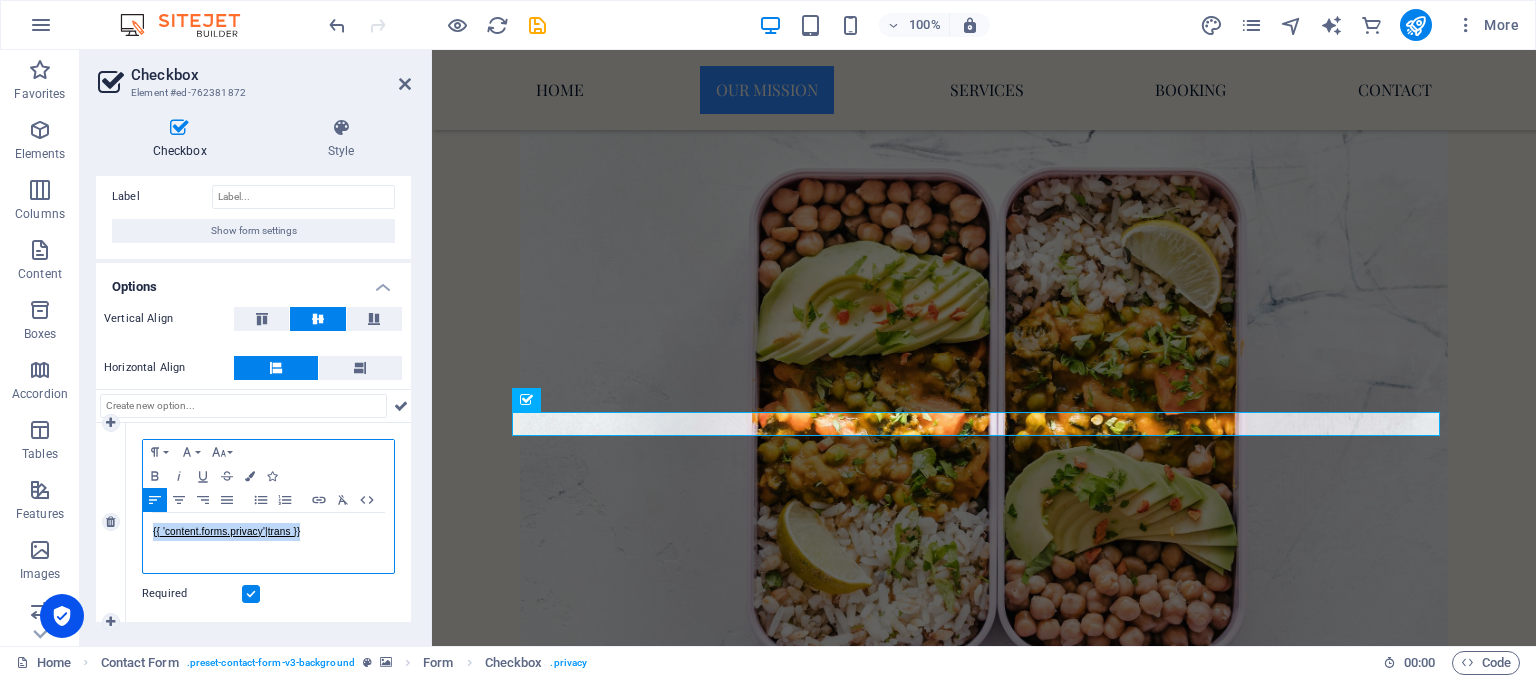 type 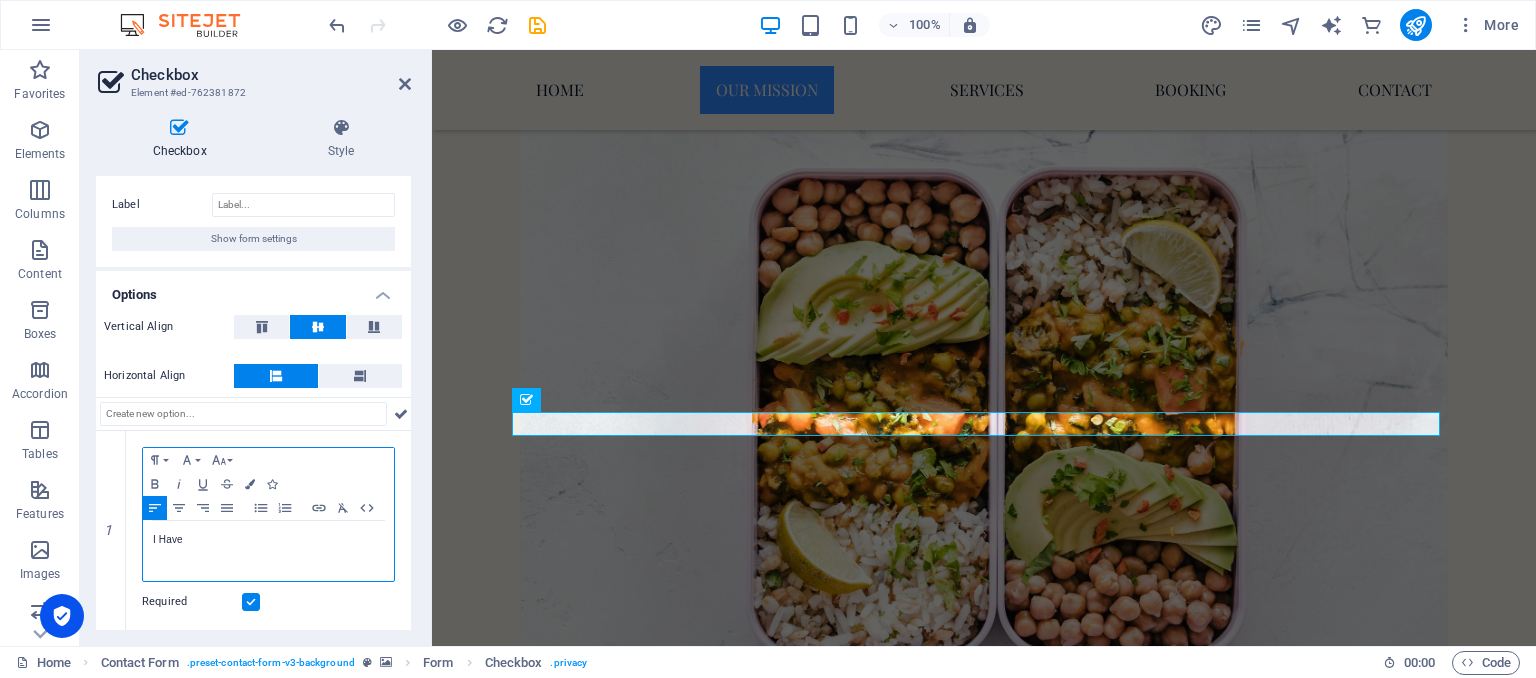 scroll, scrollTop: 33, scrollLeft: 0, axis: vertical 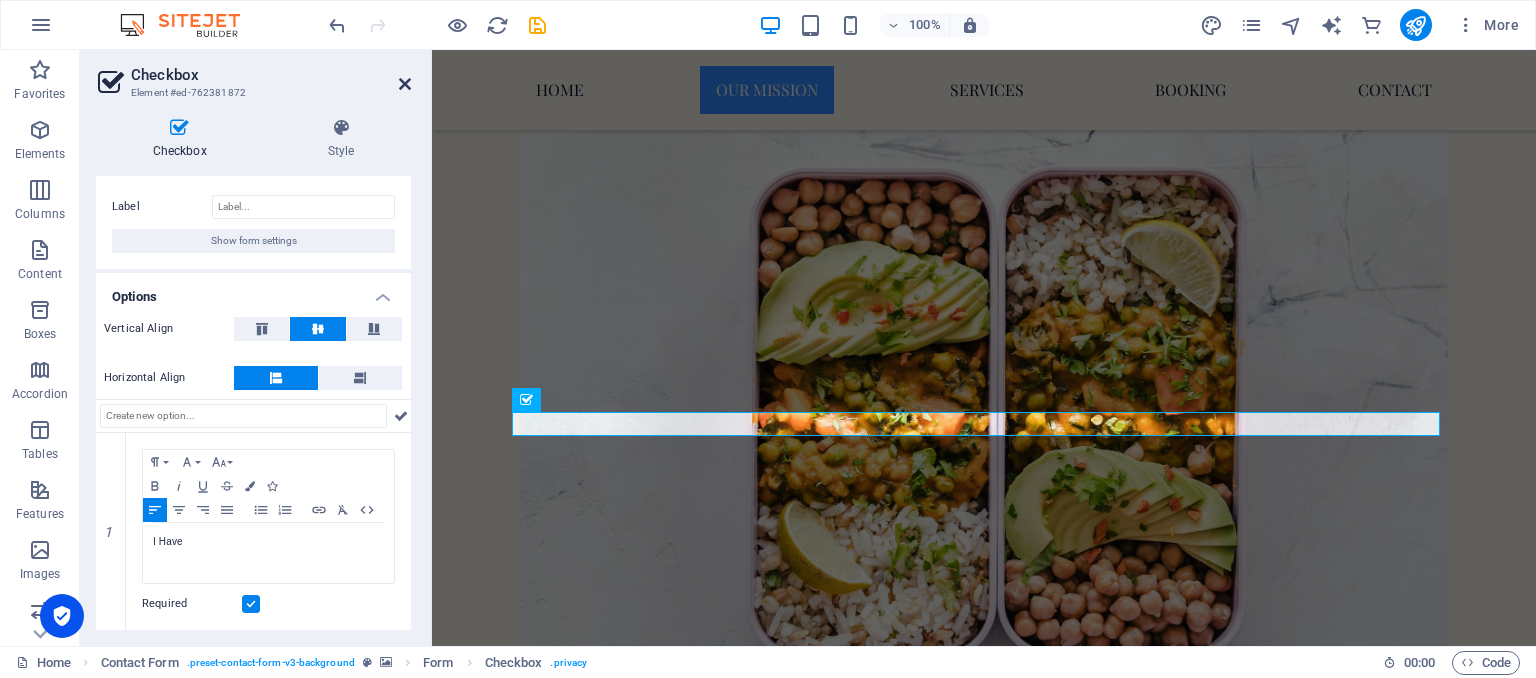 click at bounding box center (405, 84) 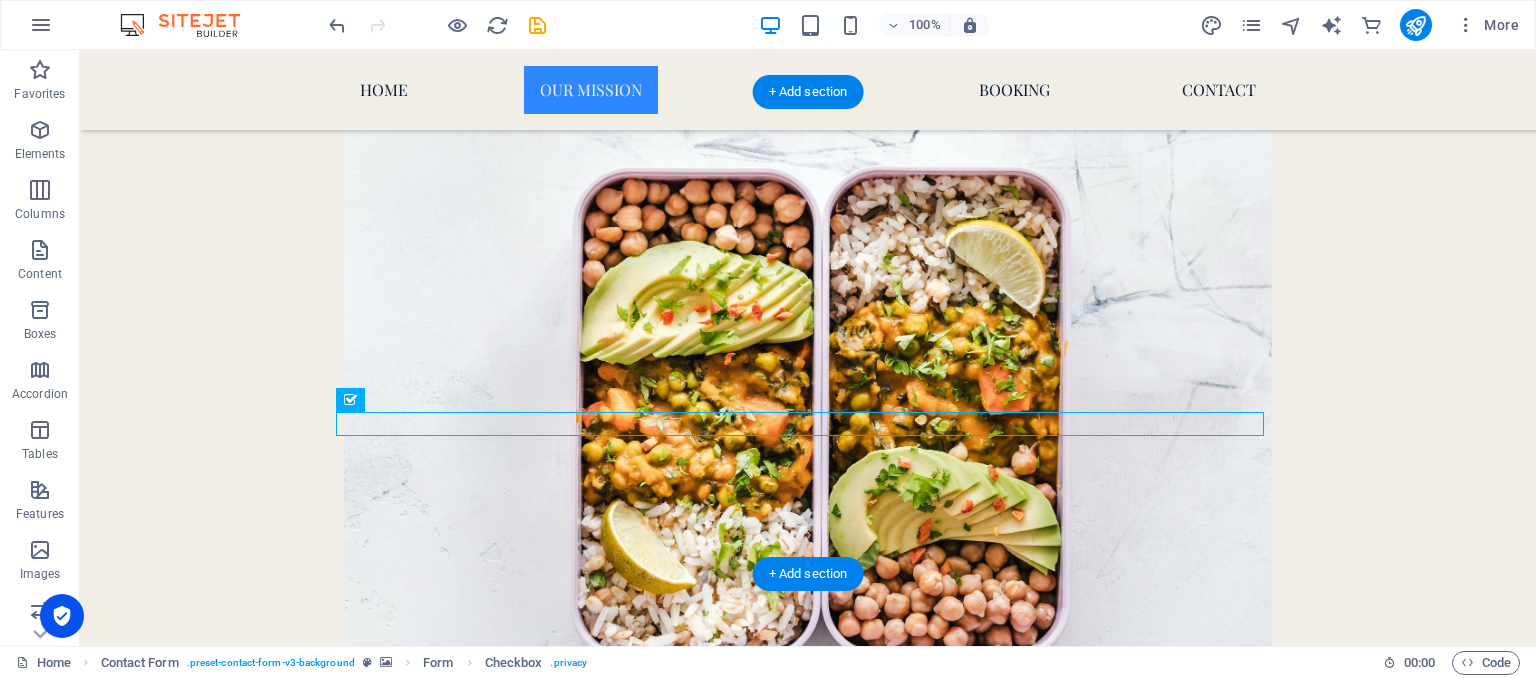 click at bounding box center (808, 5431) 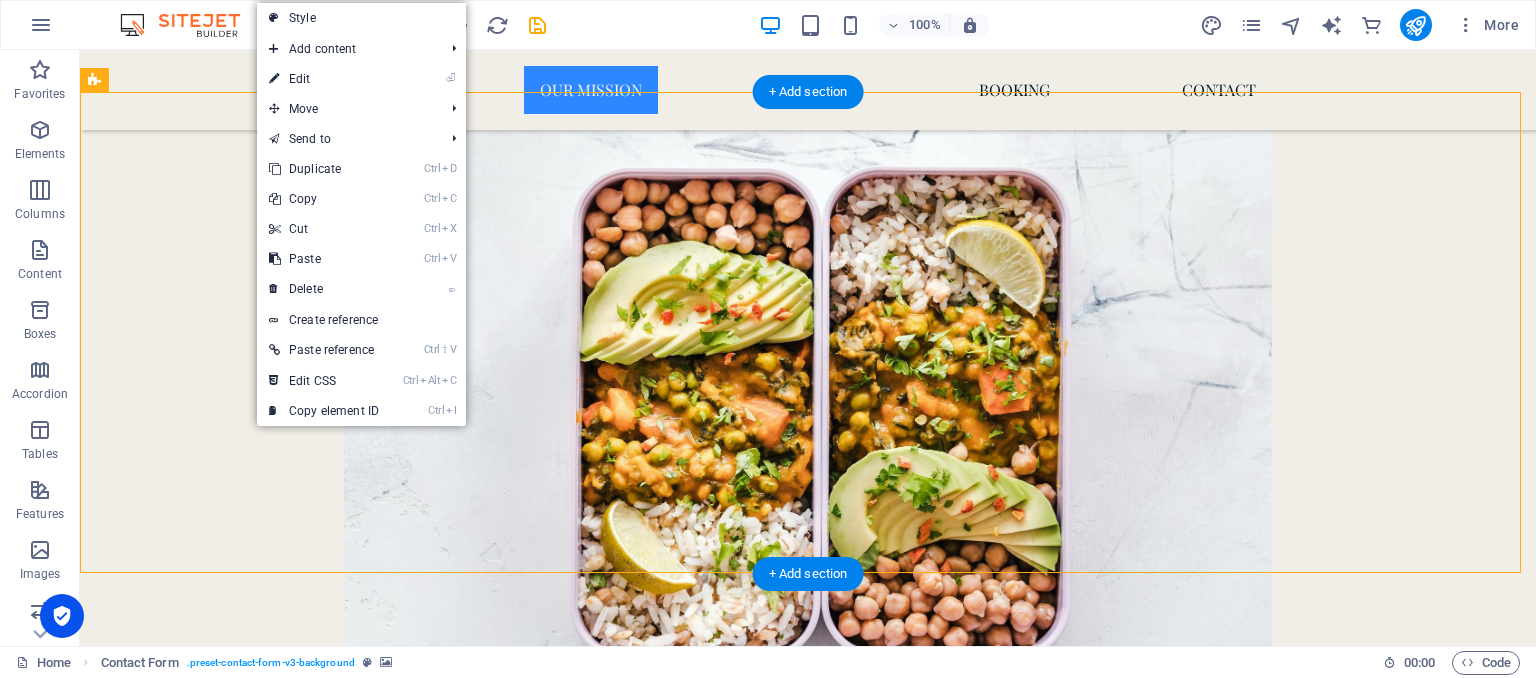 click at bounding box center [808, 5431] 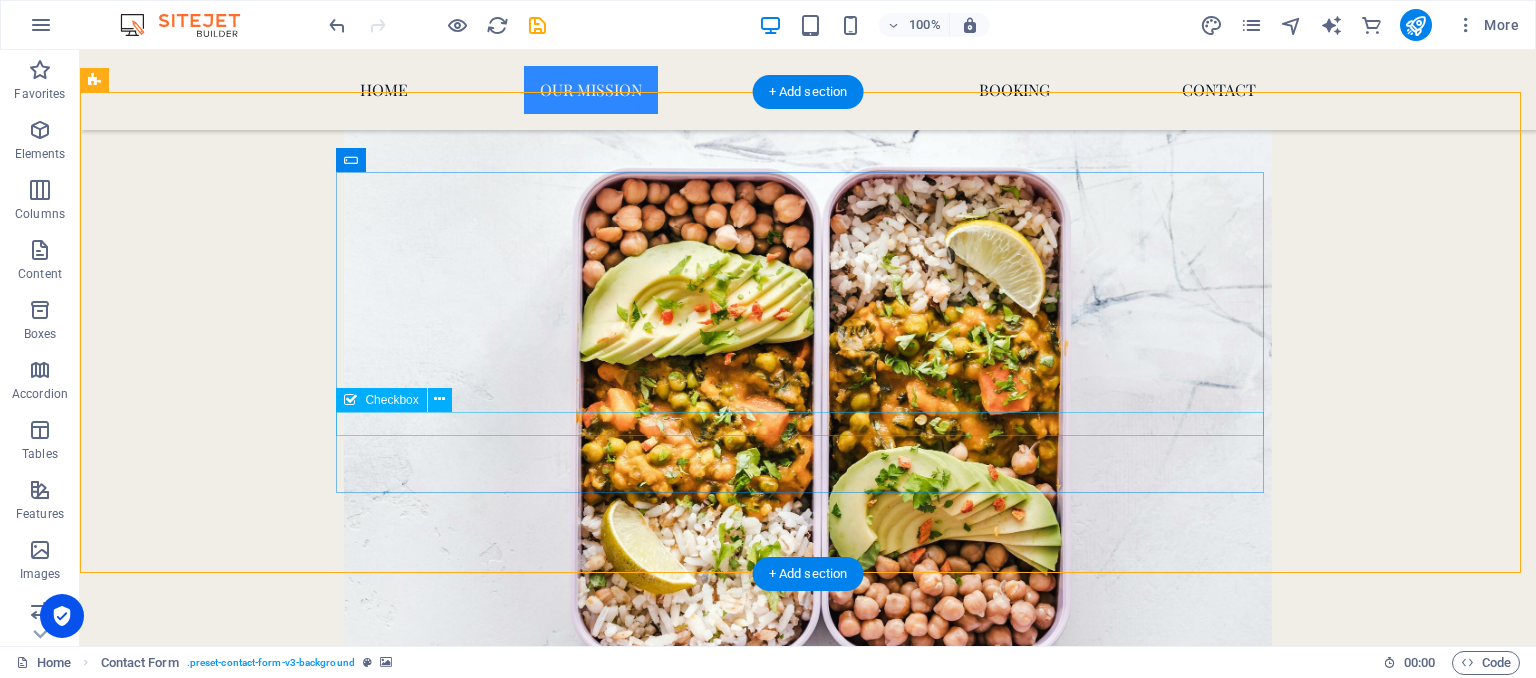 click on "I Have" at bounding box center (808, 6010) 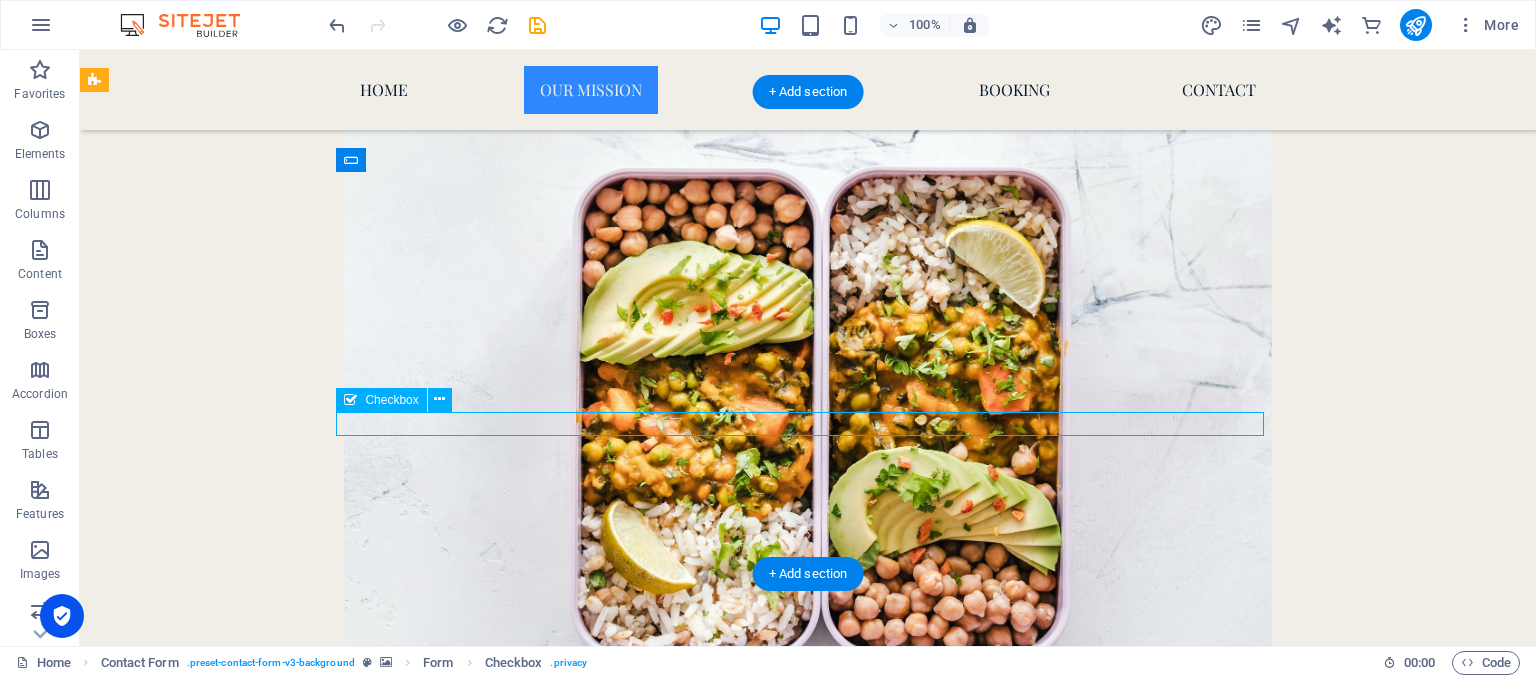 click on "I Have" at bounding box center (808, 6010) 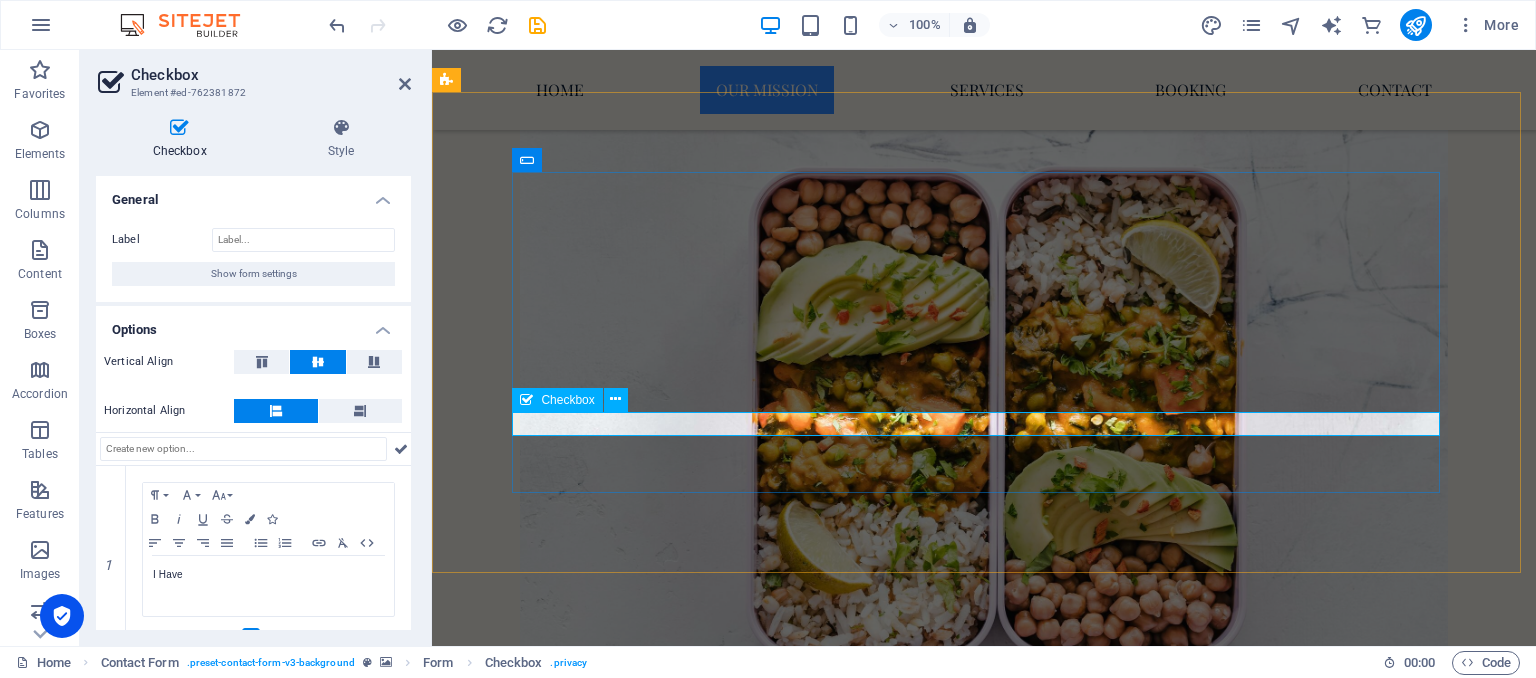 click on "I Have" at bounding box center [984, 5893] 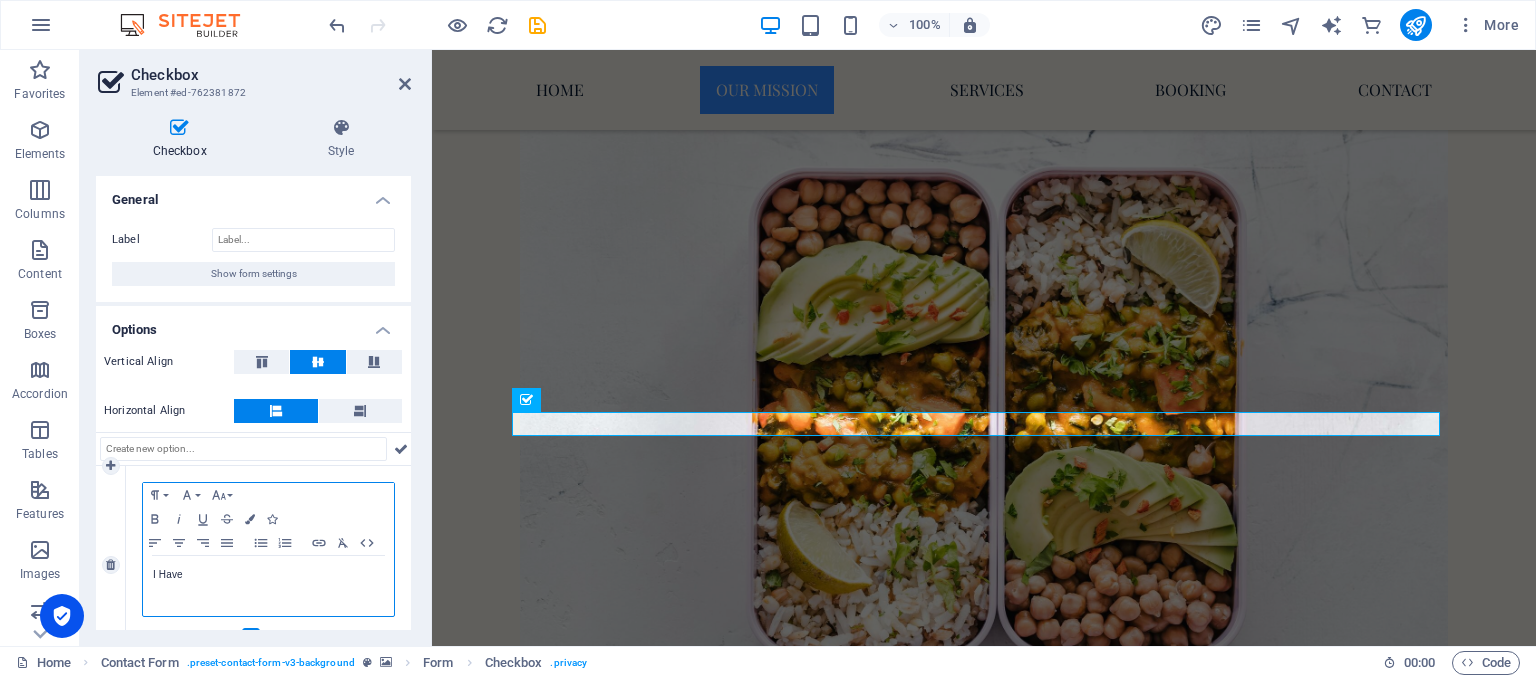 click on "I Have" at bounding box center (268, 586) 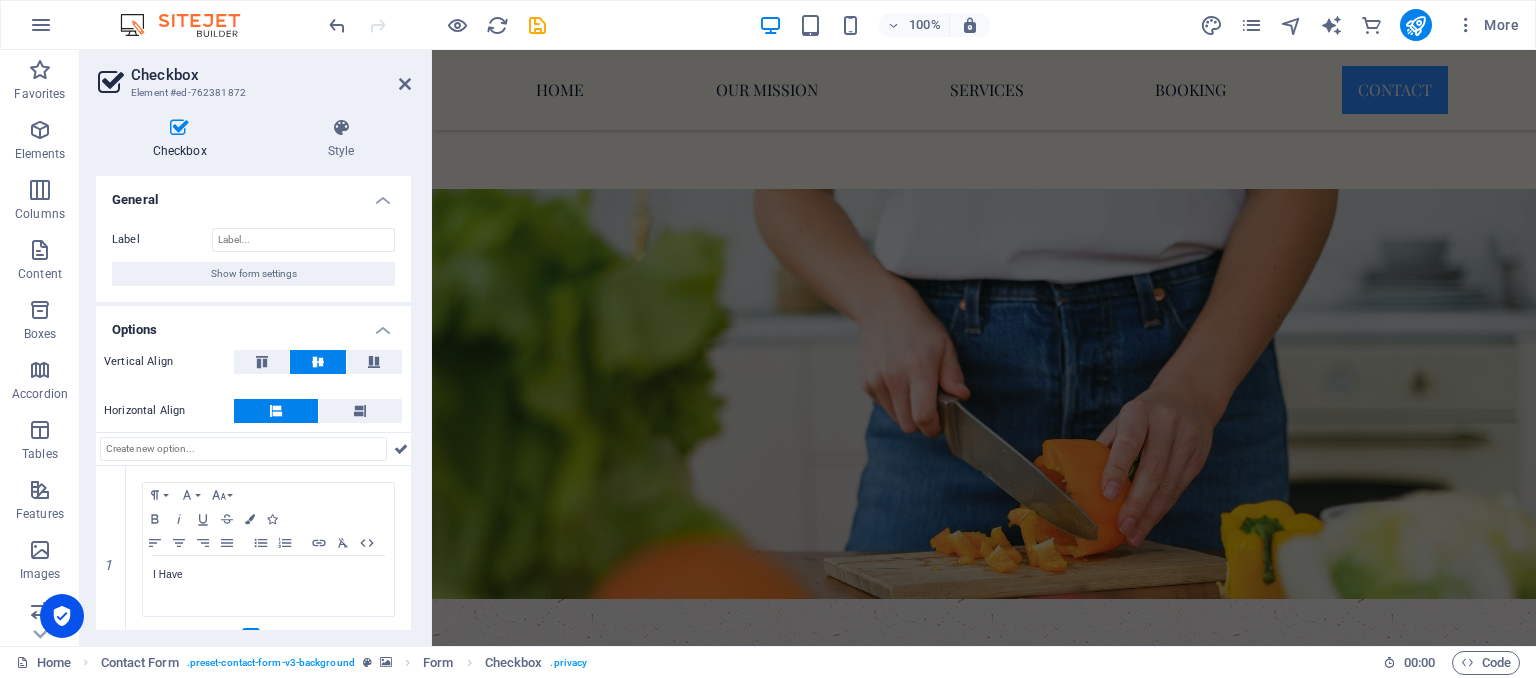 scroll, scrollTop: 7922, scrollLeft: 0, axis: vertical 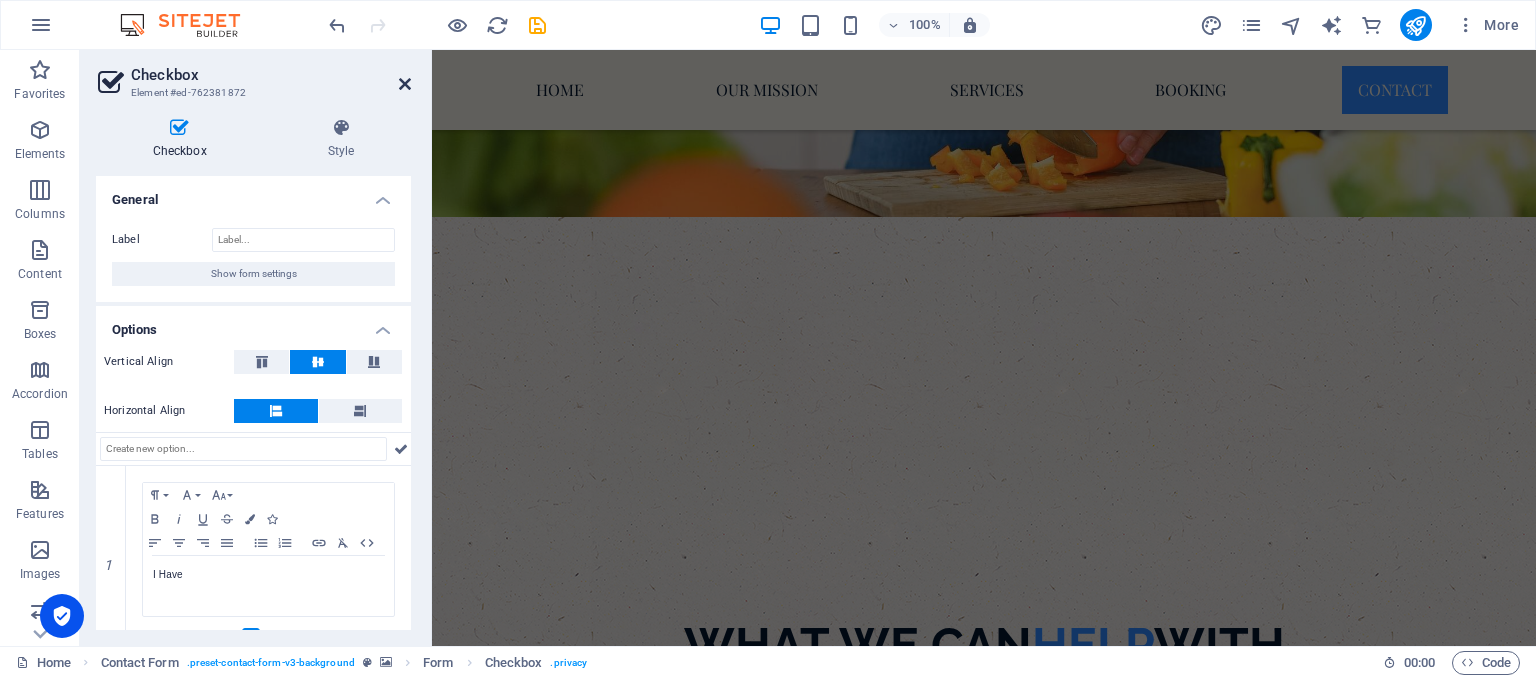 click at bounding box center [405, 84] 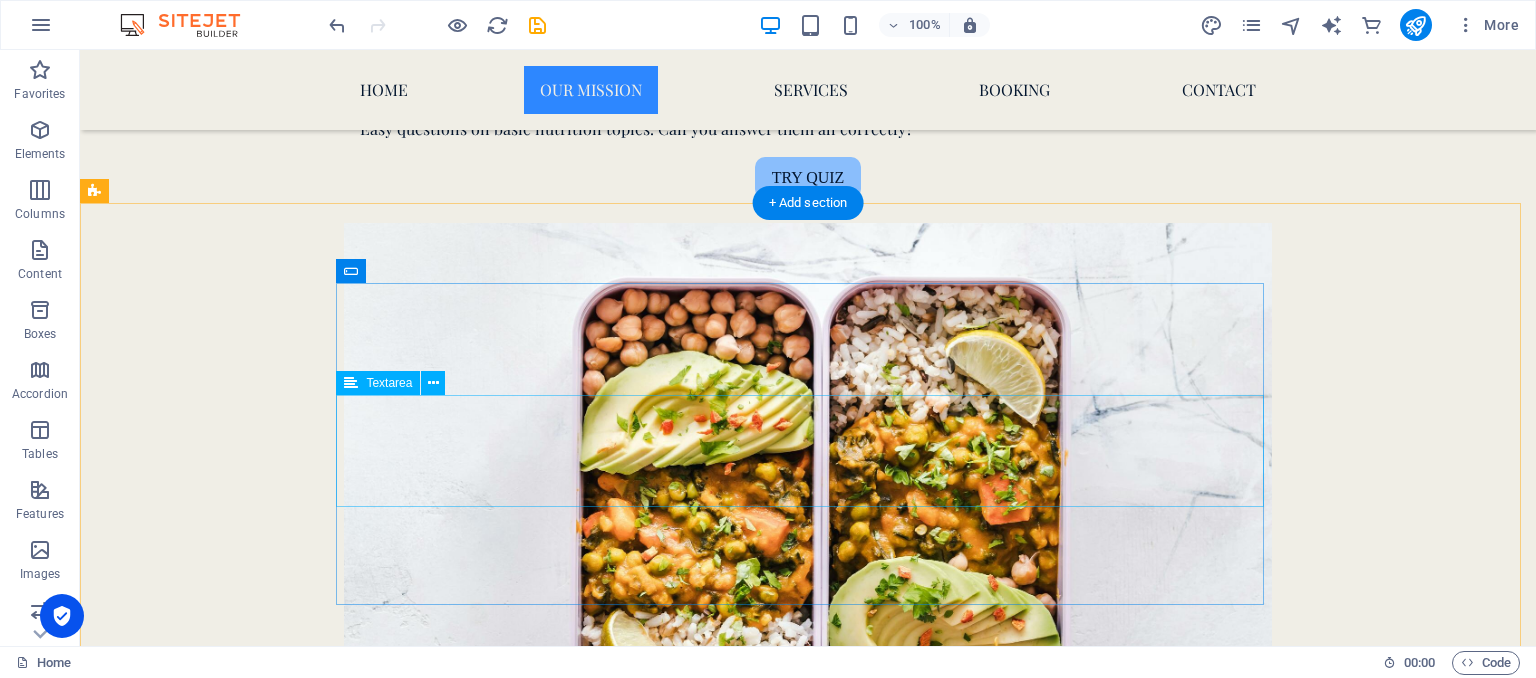 scroll, scrollTop: 6643, scrollLeft: 0, axis: vertical 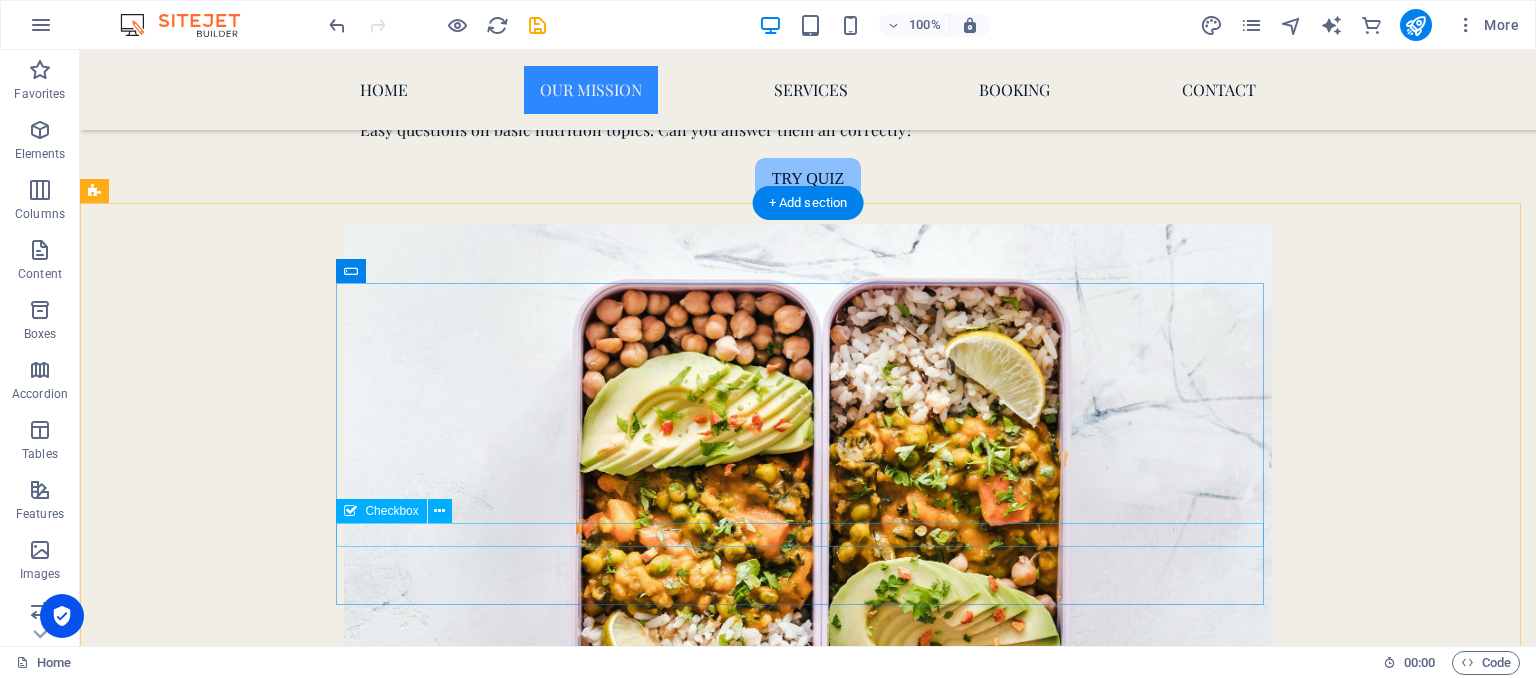 click on "I Have" at bounding box center (808, 6121) 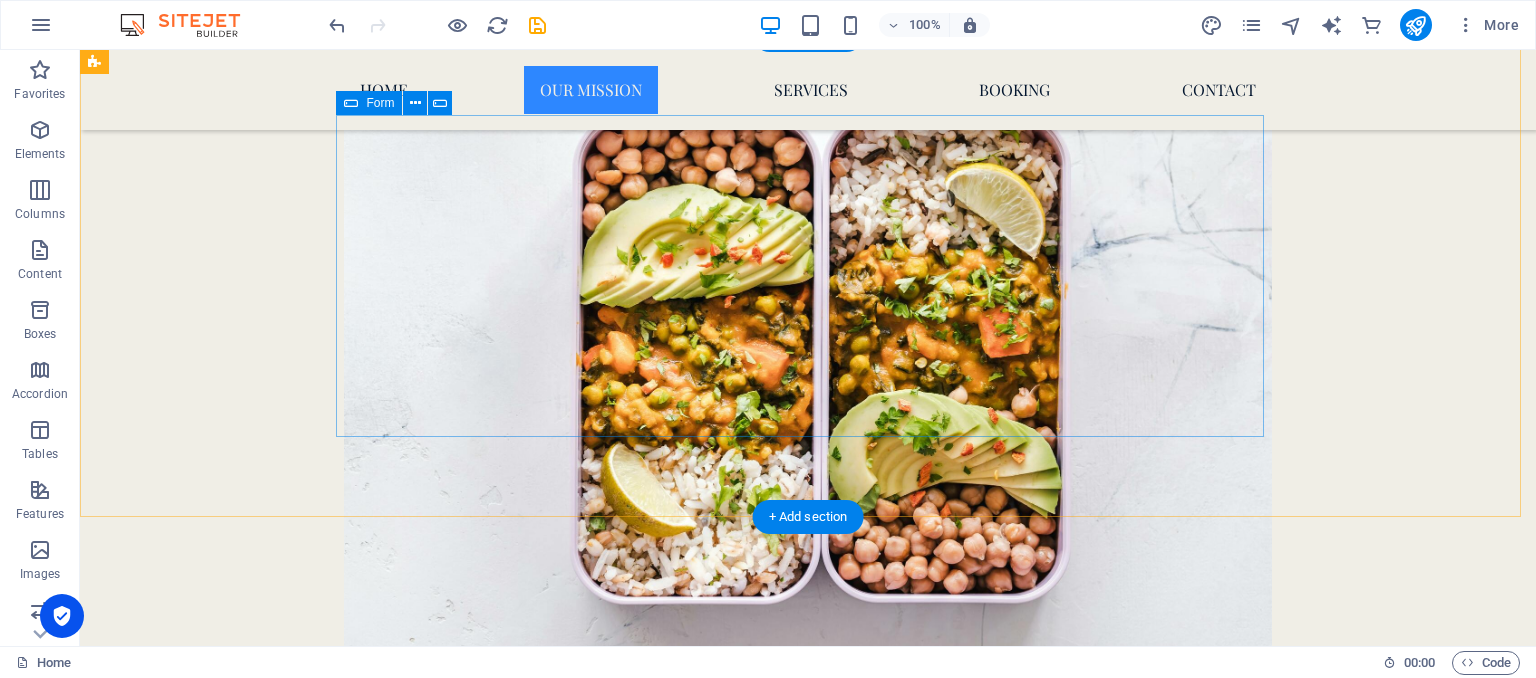scroll, scrollTop: 6810, scrollLeft: 0, axis: vertical 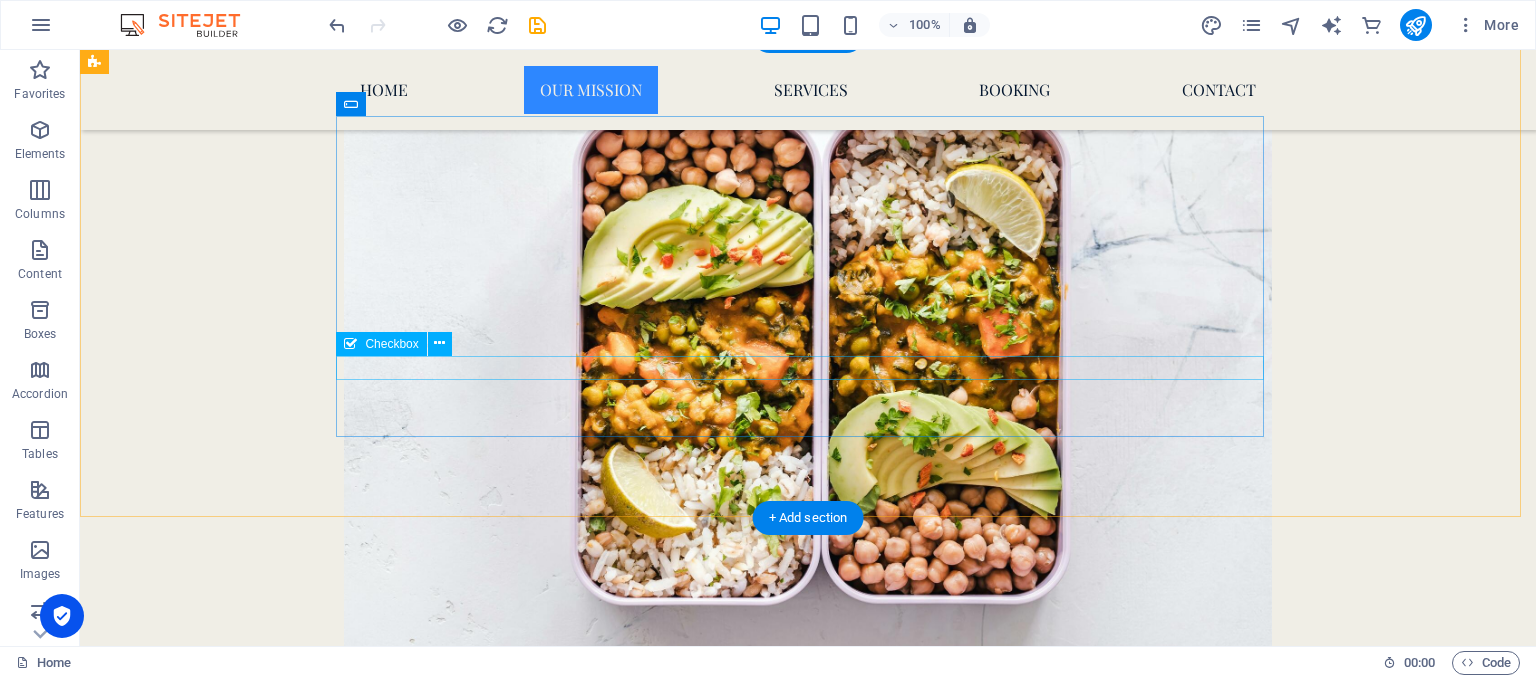 click on "I Have" at bounding box center (808, 5954) 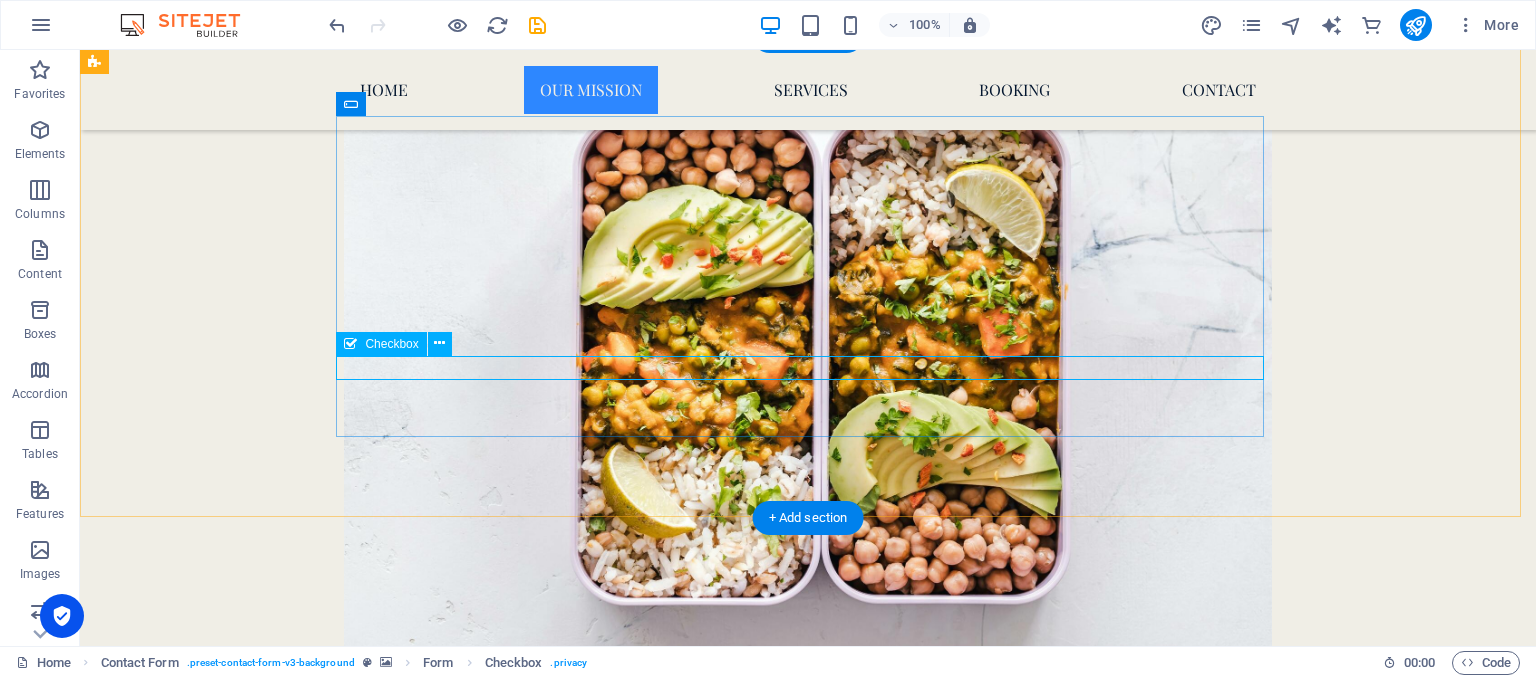 click on "I Have" at bounding box center (808, 5954) 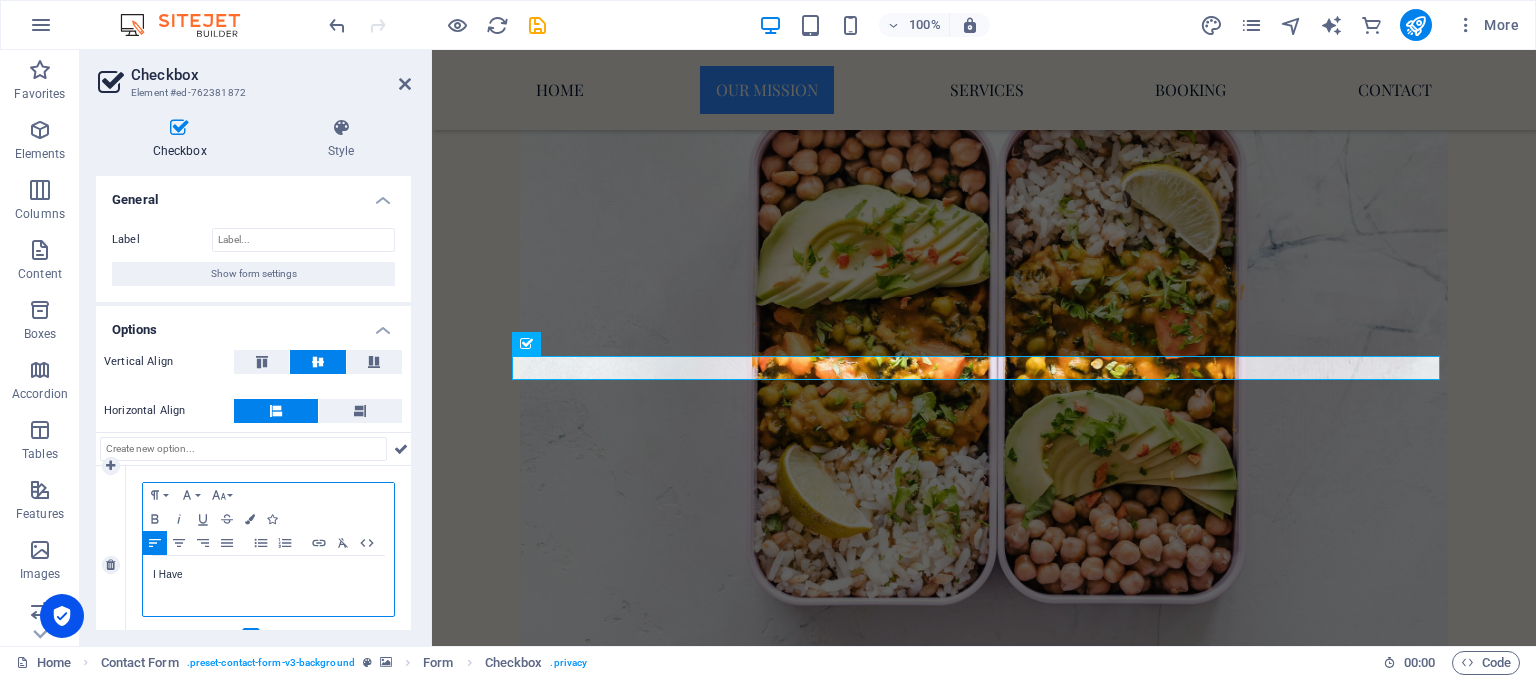 drag, startPoint x: 212, startPoint y: 570, endPoint x: 192, endPoint y: 569, distance: 20.024984 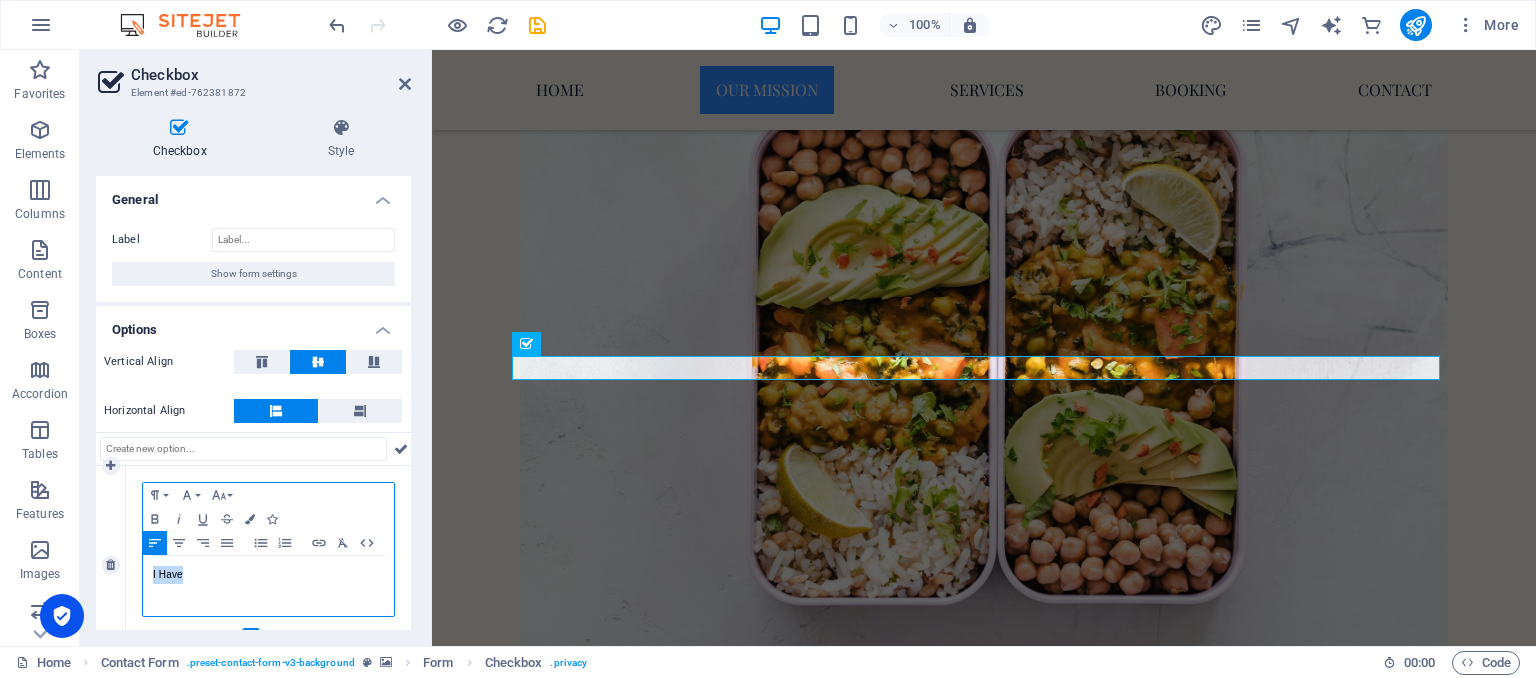 drag, startPoint x: 192, startPoint y: 573, endPoint x: 151, endPoint y: 570, distance: 41.109608 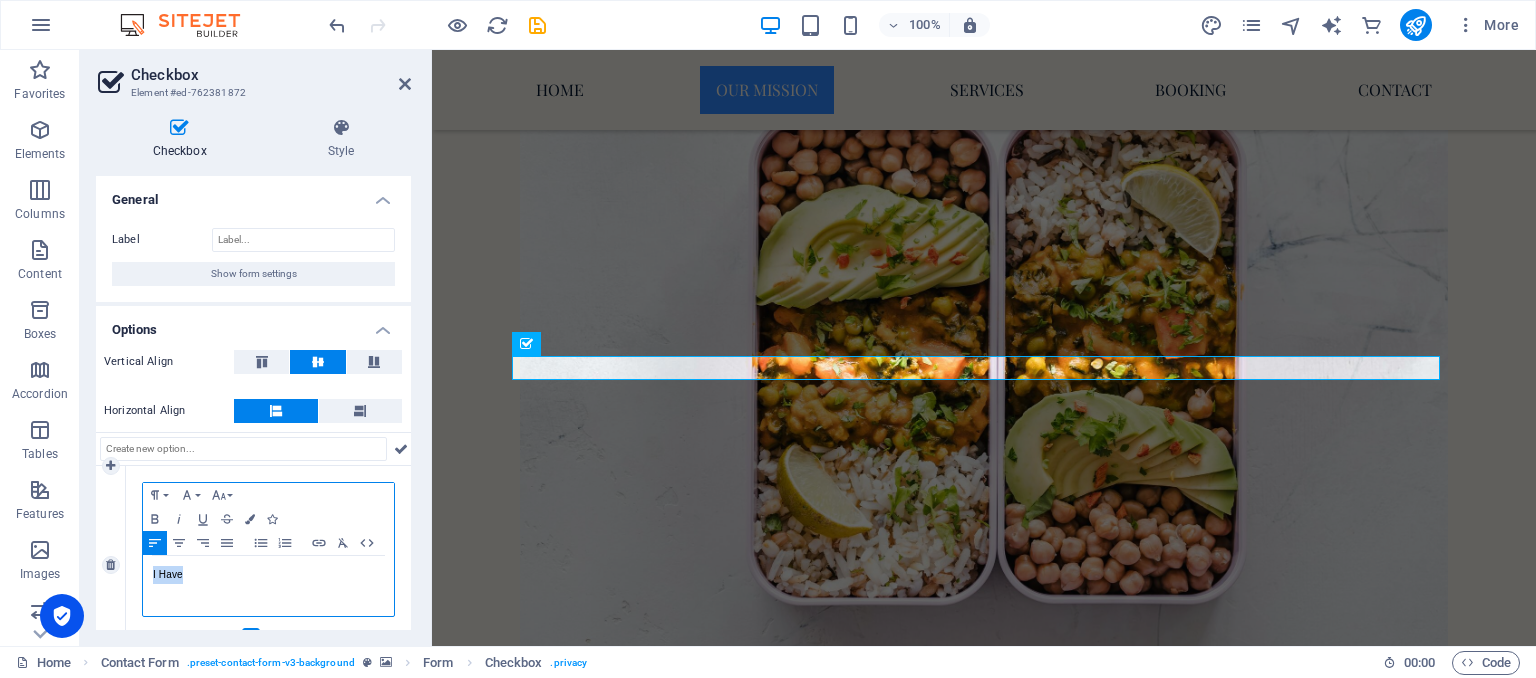 click on "I Have" at bounding box center (268, 586) 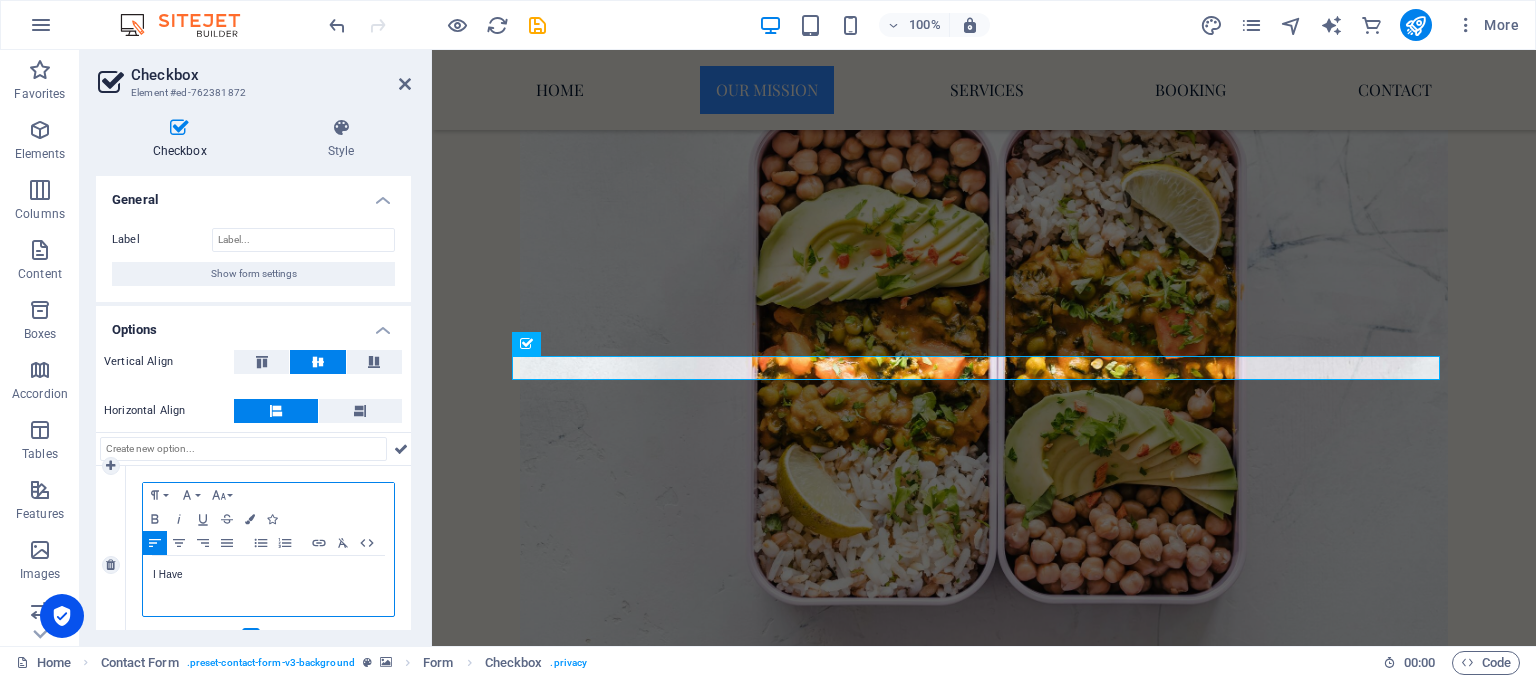 type 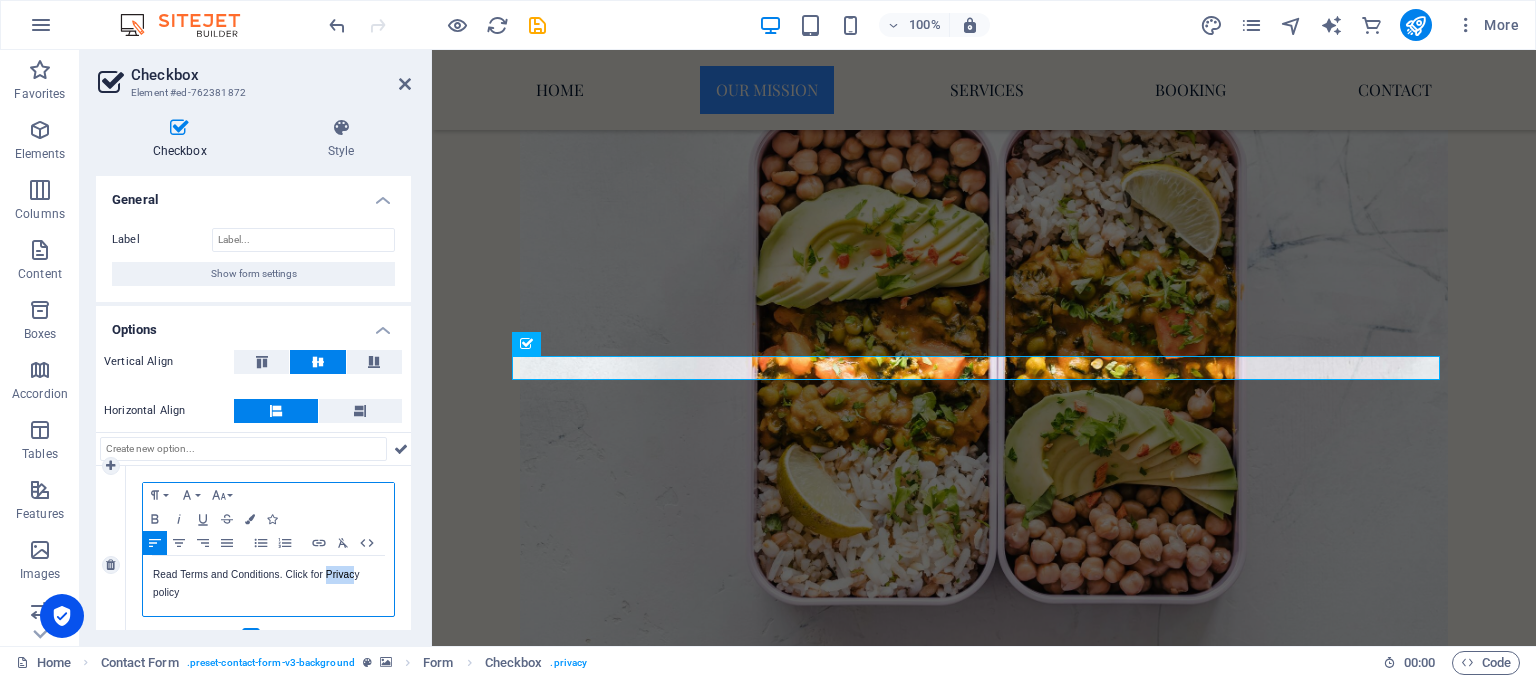 drag, startPoint x: 356, startPoint y: 573, endPoint x: 328, endPoint y: 573, distance: 28 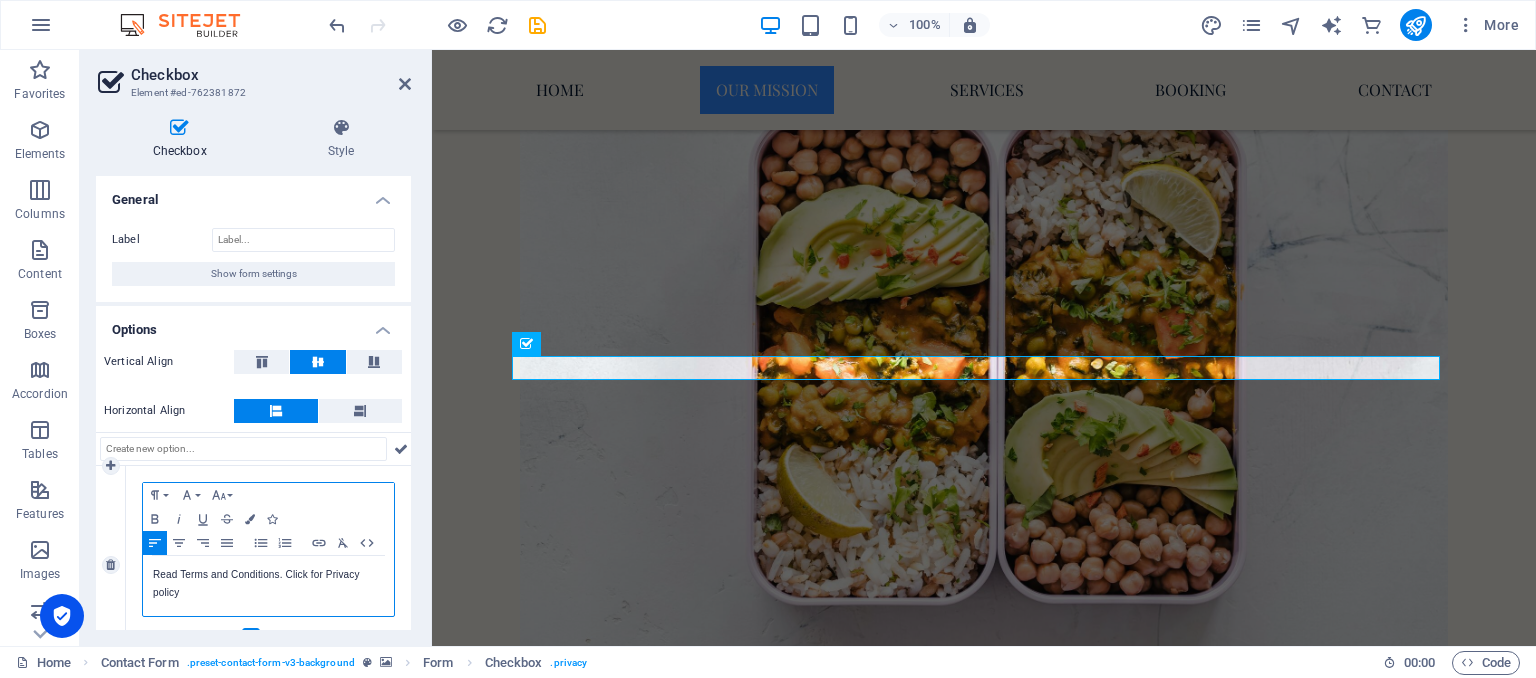 click on "​Read Terms and Conditions. Click for Privacy policy" at bounding box center [268, 586] 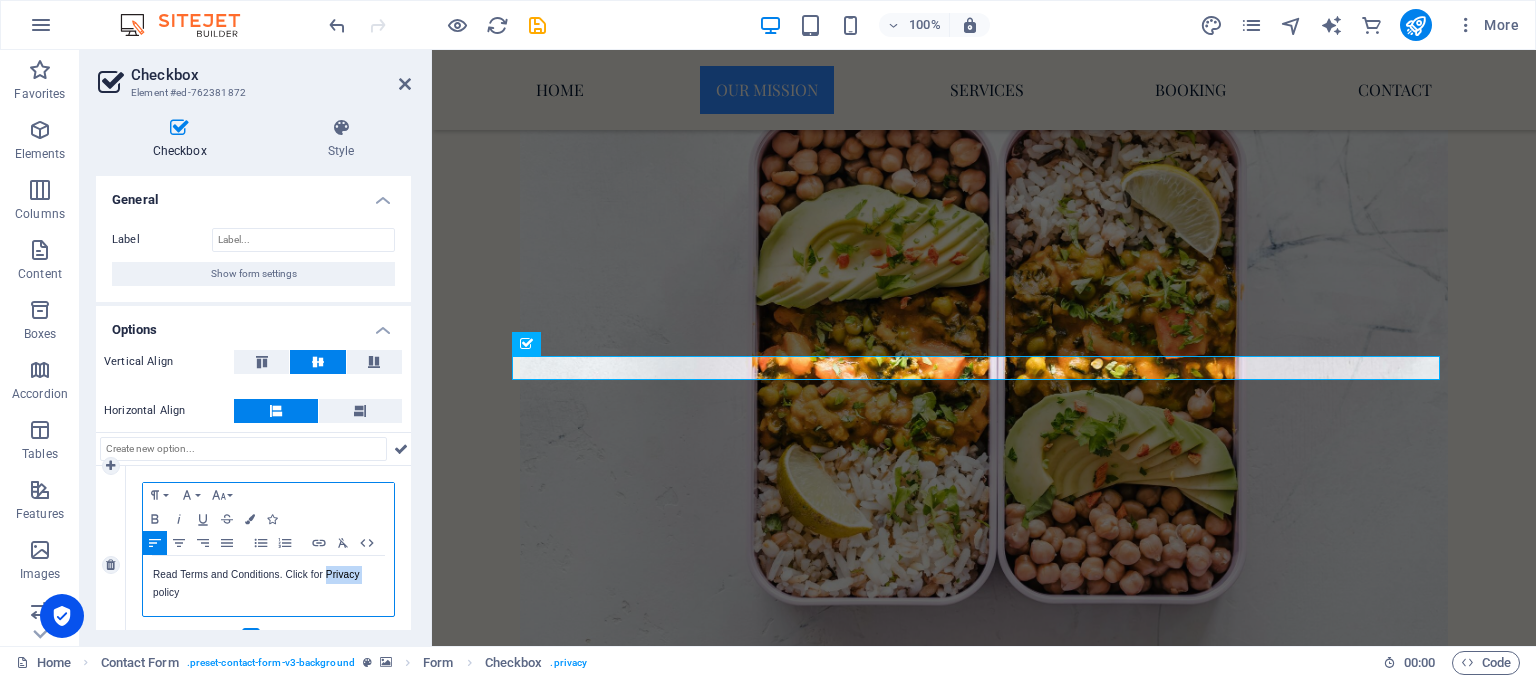 drag, startPoint x: 368, startPoint y: 579, endPoint x: 325, endPoint y: 577, distance: 43.046486 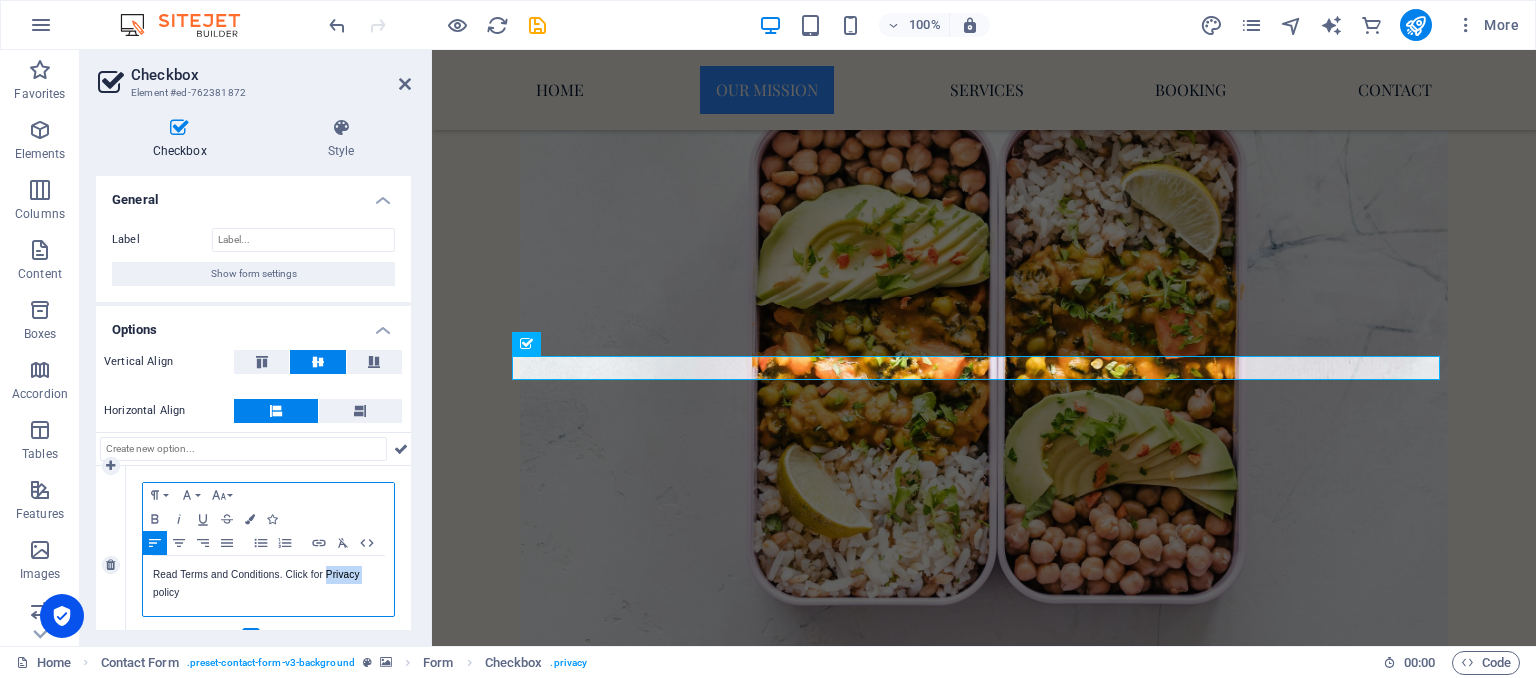 click on "​Read Terms and Conditions. Click for Privacy policy" at bounding box center (268, 586) 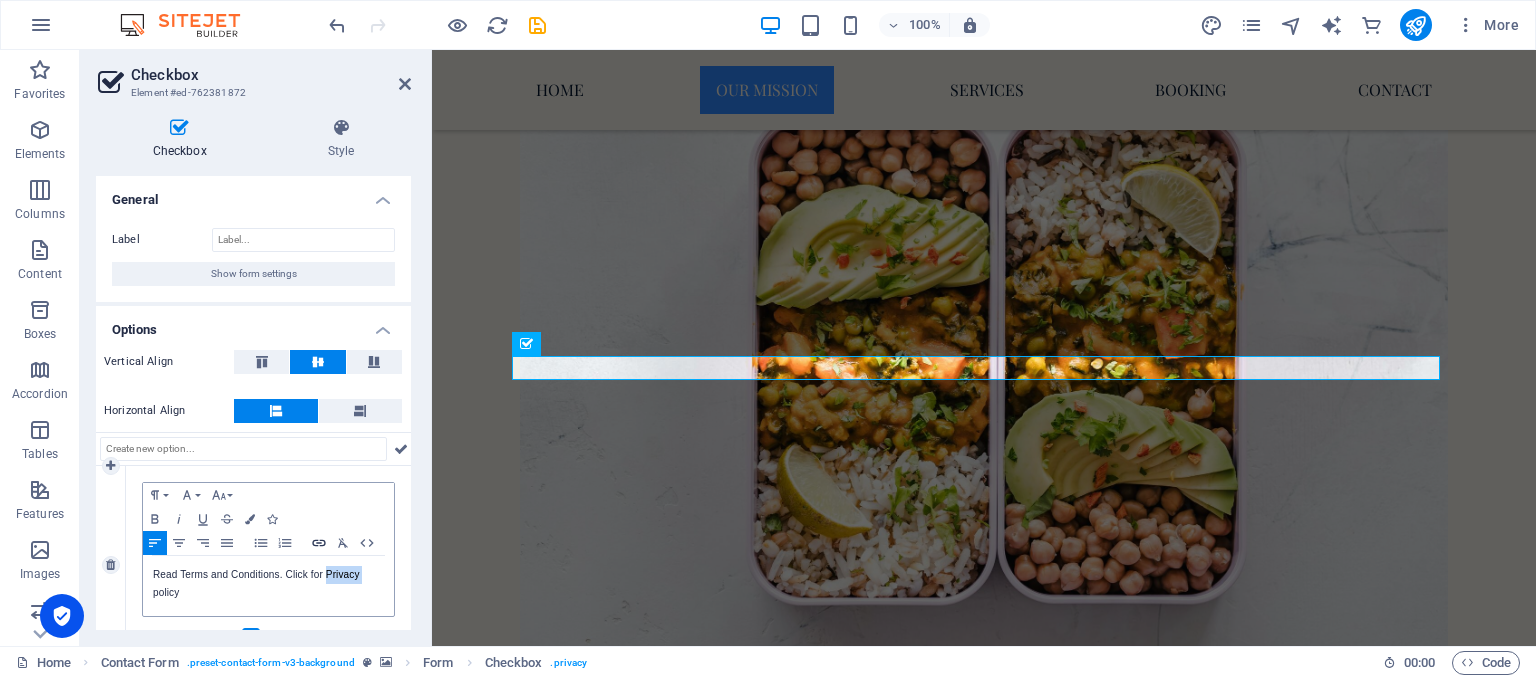 click 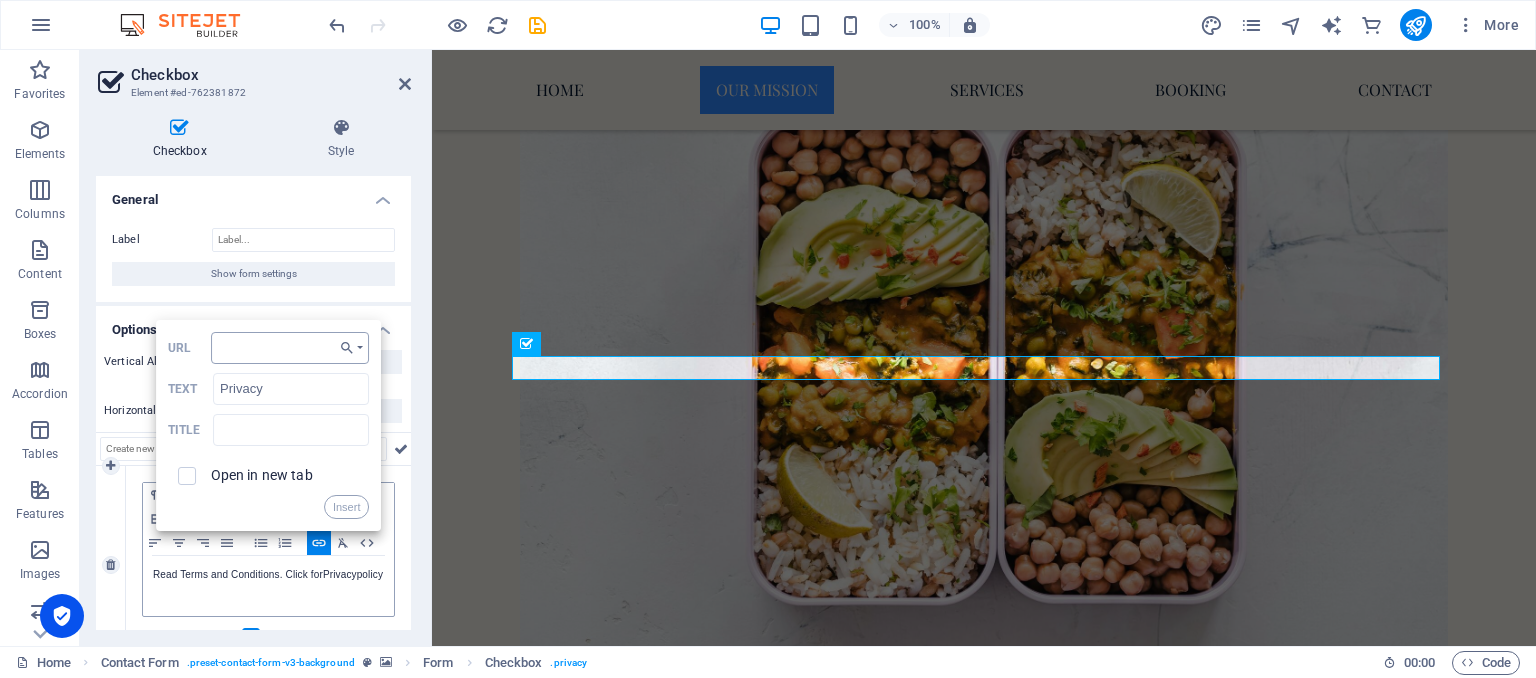 type on "p" 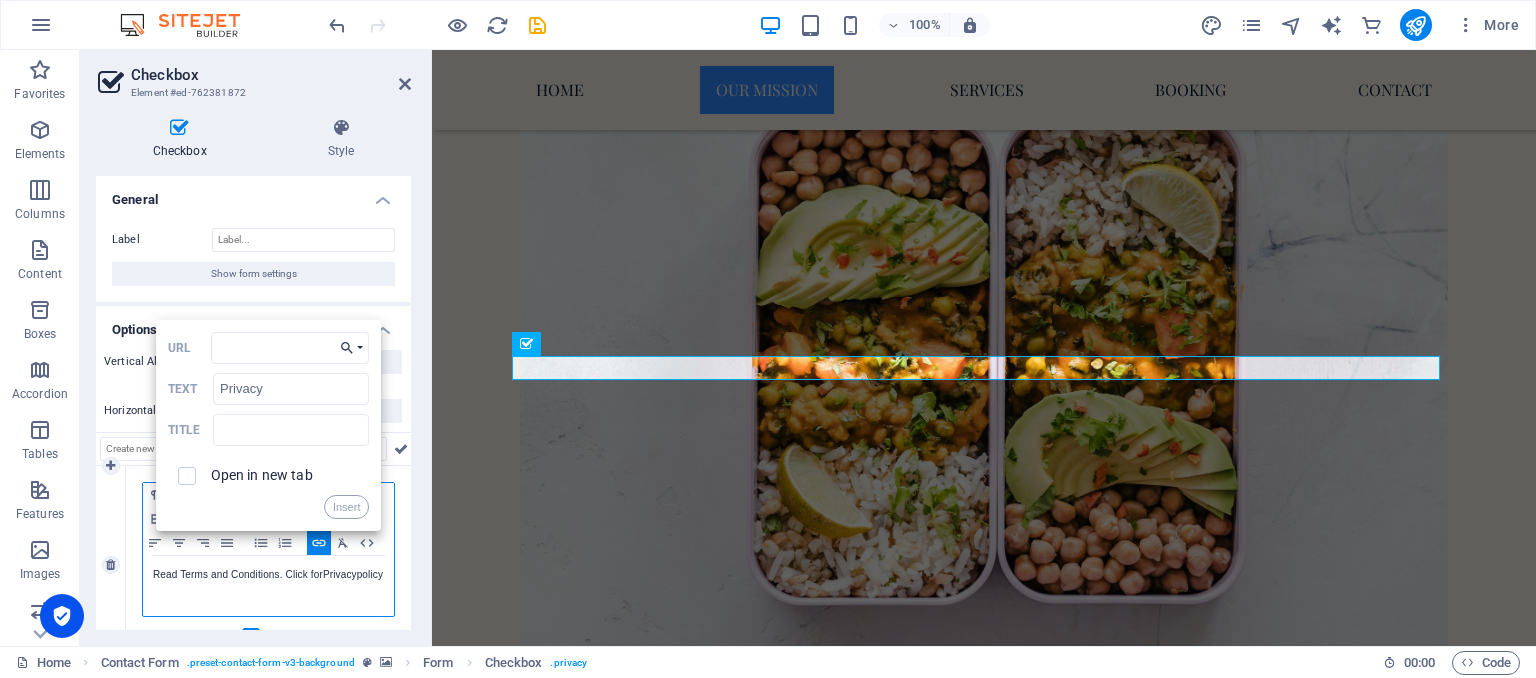 click on "Choose Link" at bounding box center (351, 348) 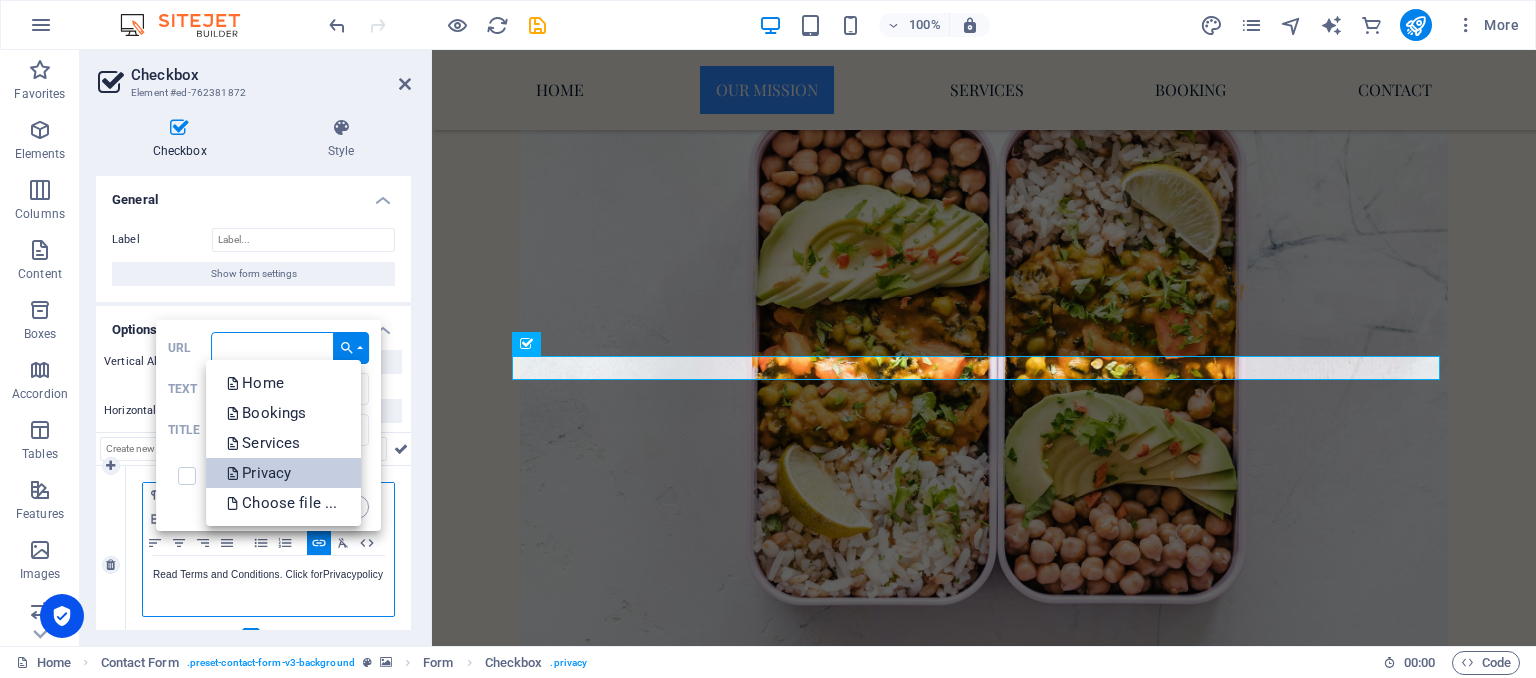 click on "Privacy" at bounding box center (283, 473) 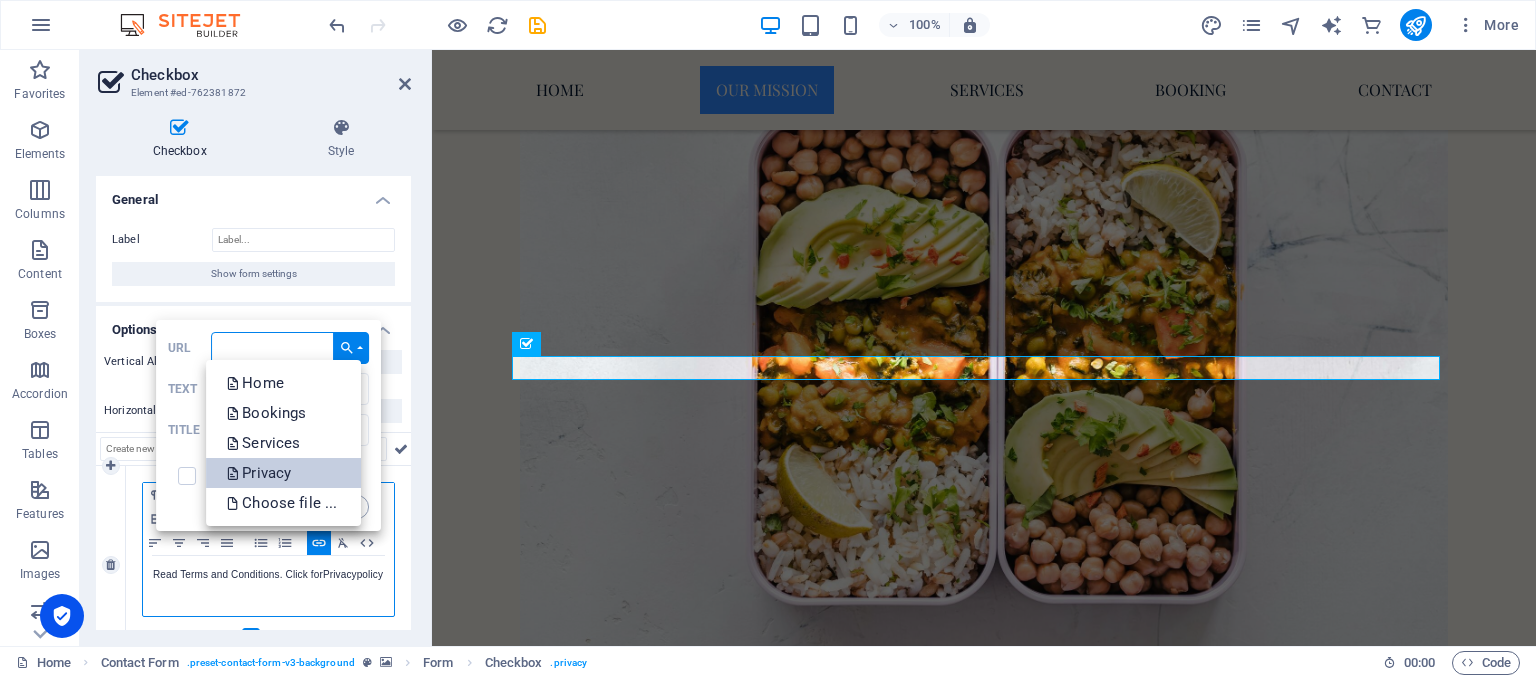 type on "/privacy" 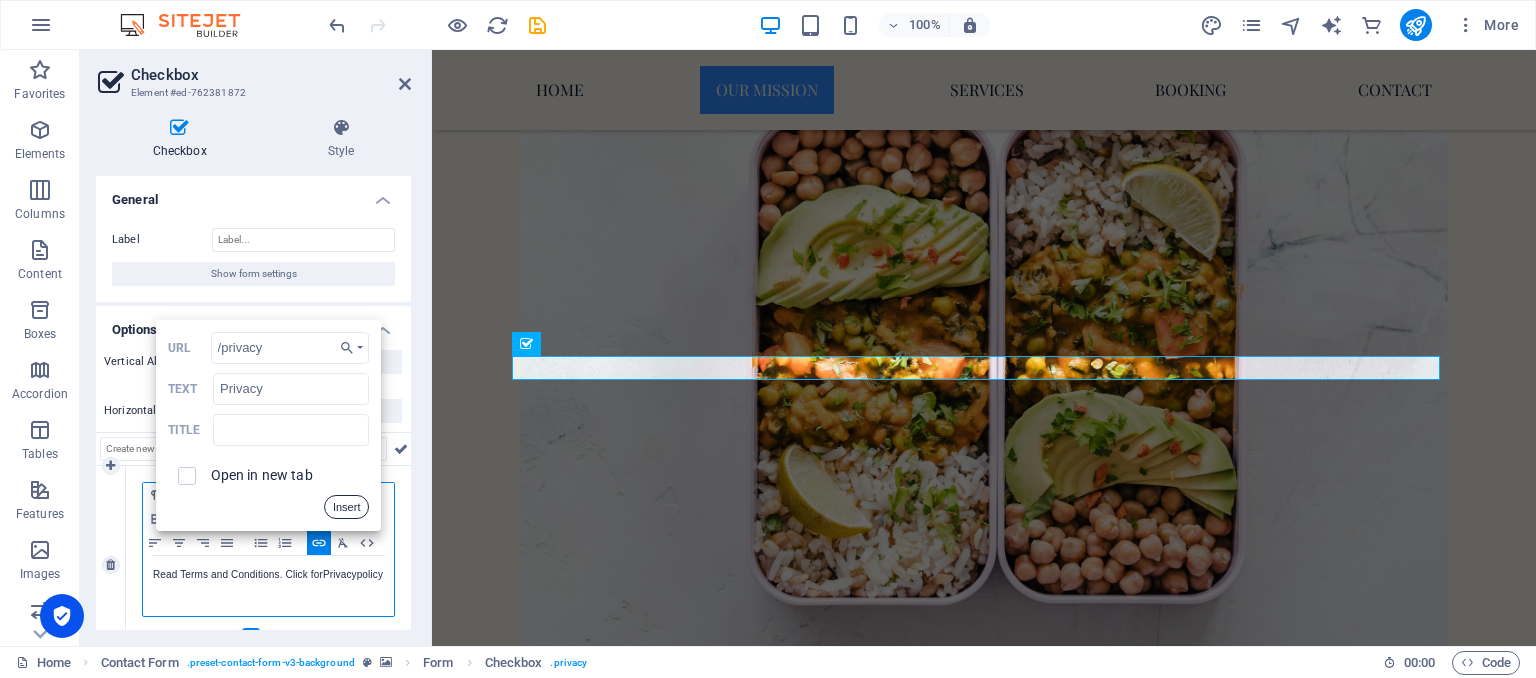 click on "Insert" at bounding box center [347, 507] 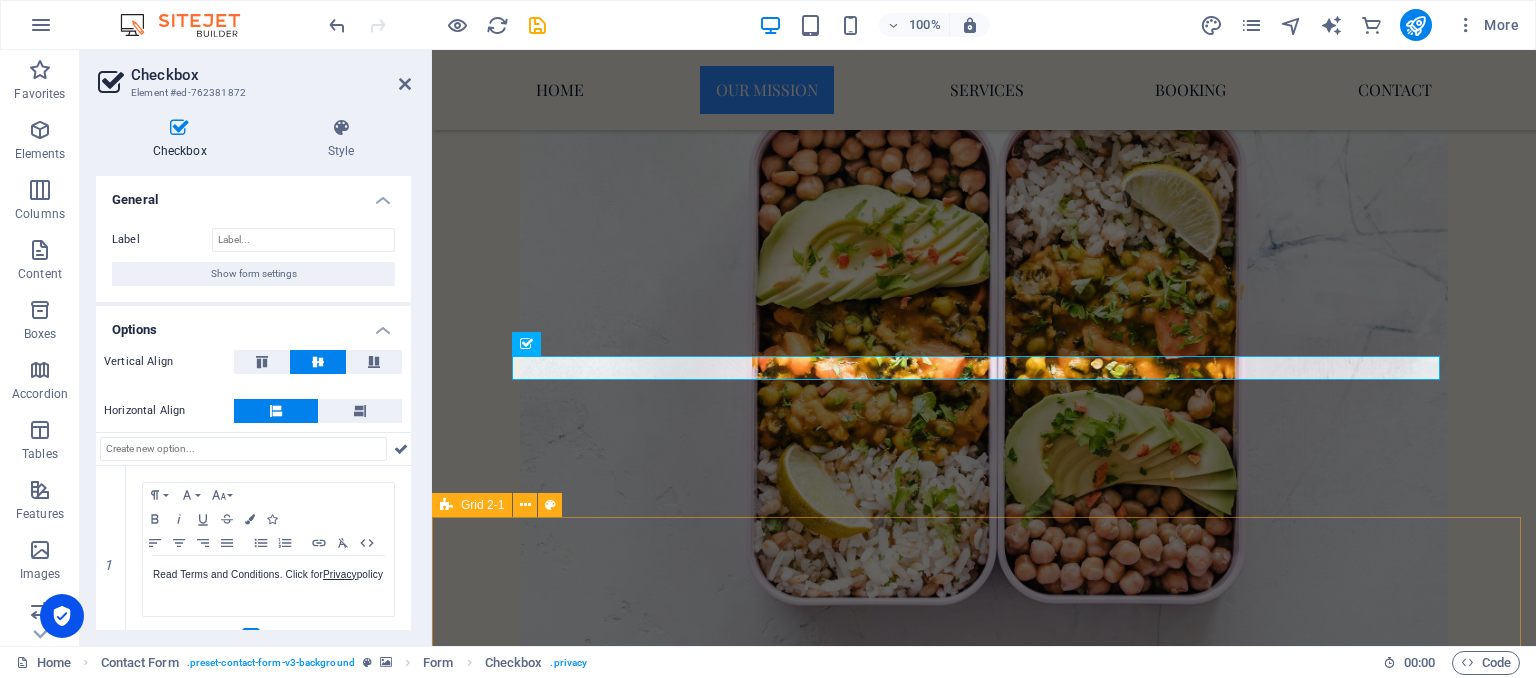 click on "Don't forget to follow us on all social media platforms" at bounding box center (984, 6803) 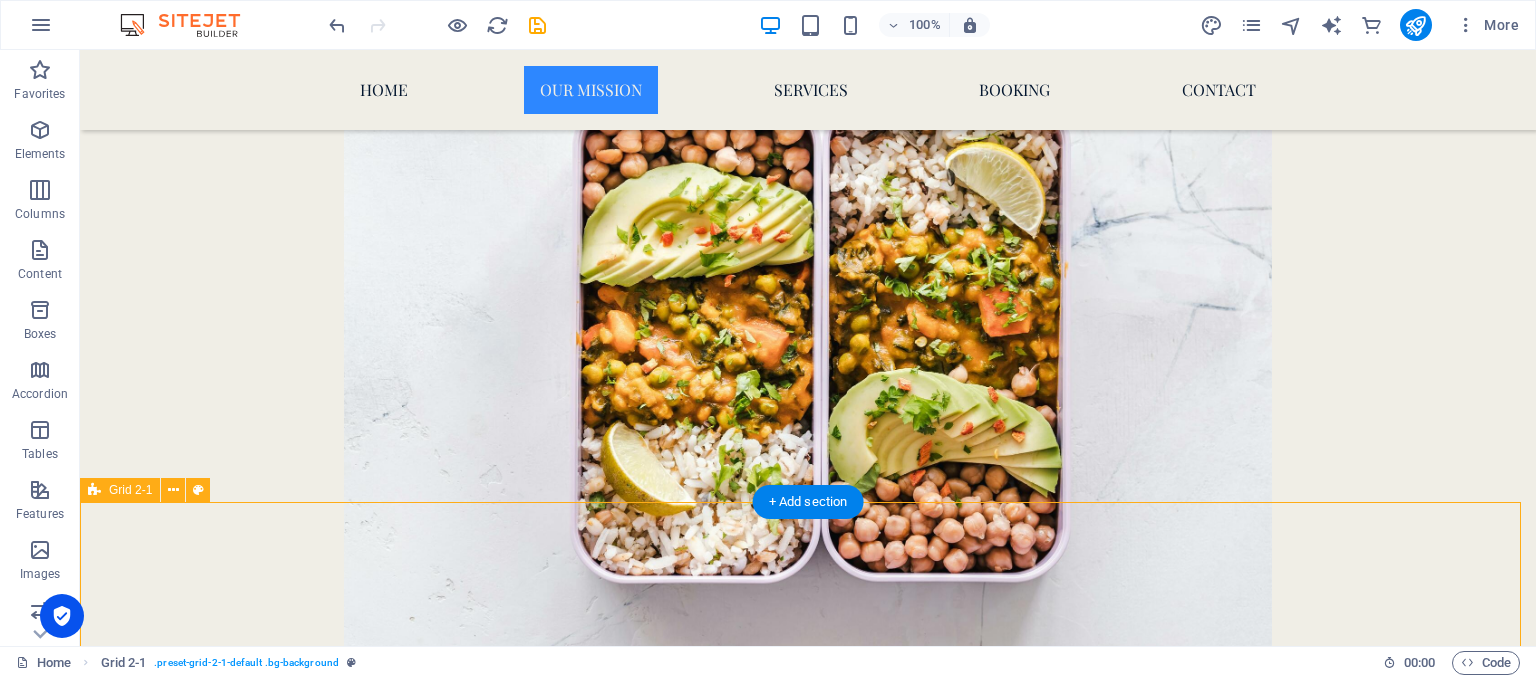 scroll, scrollTop: 6840, scrollLeft: 0, axis: vertical 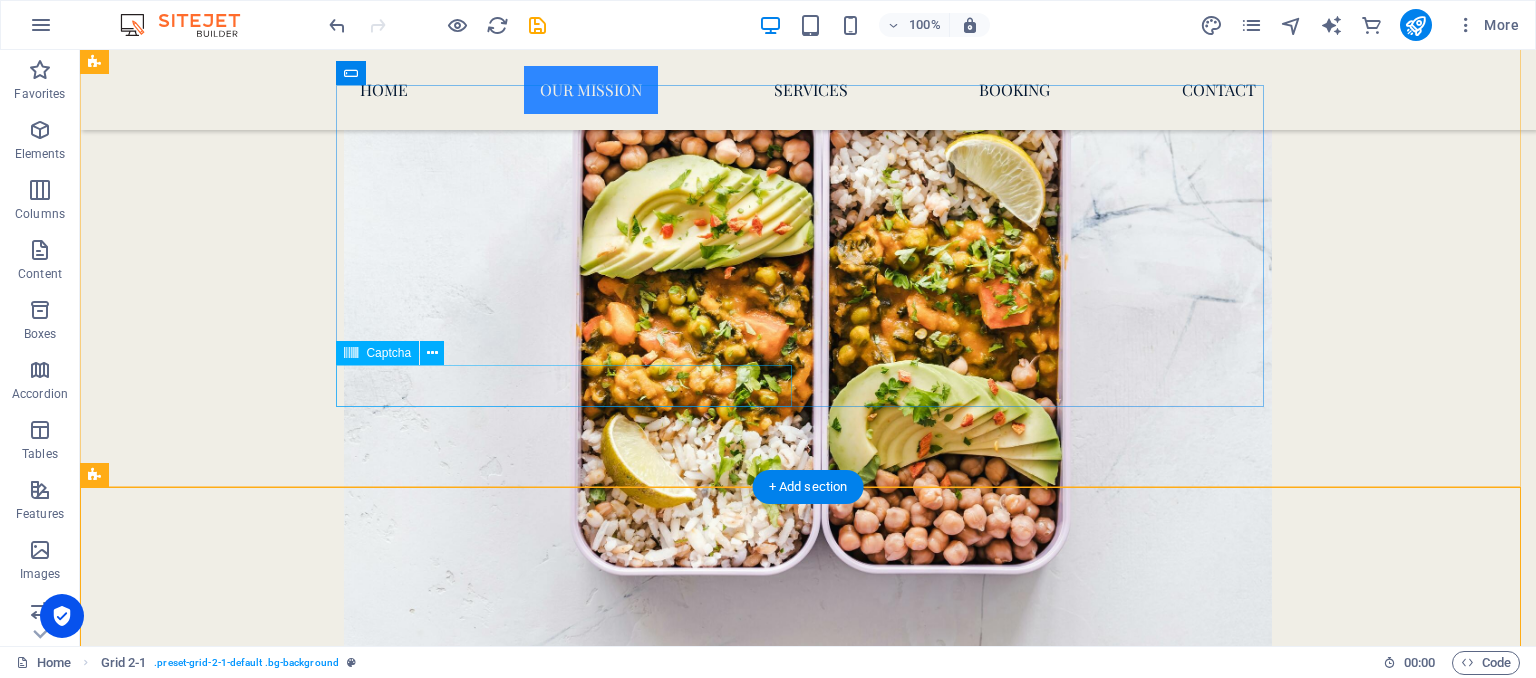 click on "Unreadable? Regenerate" at bounding box center (572, 5973) 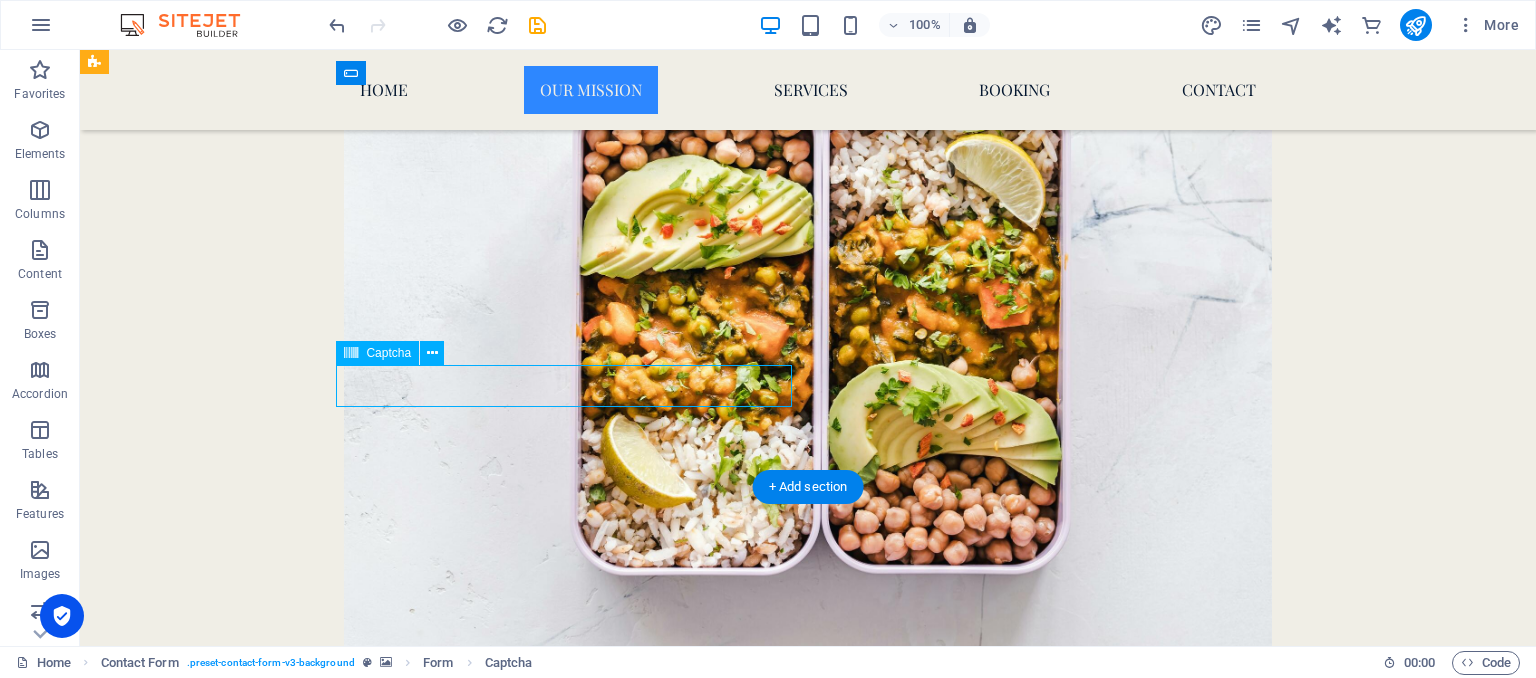click on "Unreadable? Regenerate" at bounding box center [572, 5973] 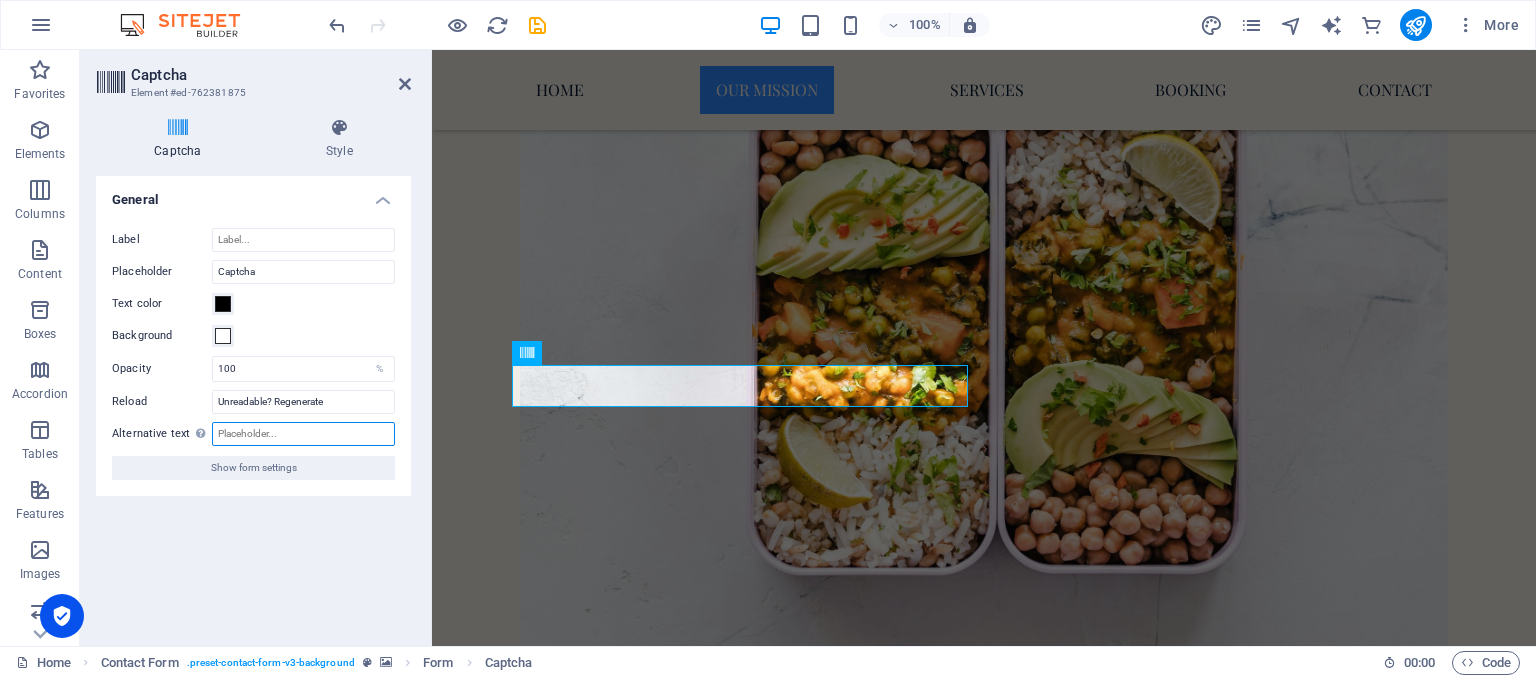 click on "Alternative text The alternative text is used by devices that cannot display images (e.g. image search engines) and should be added to every image to improve website accessibility." at bounding box center (303, 434) 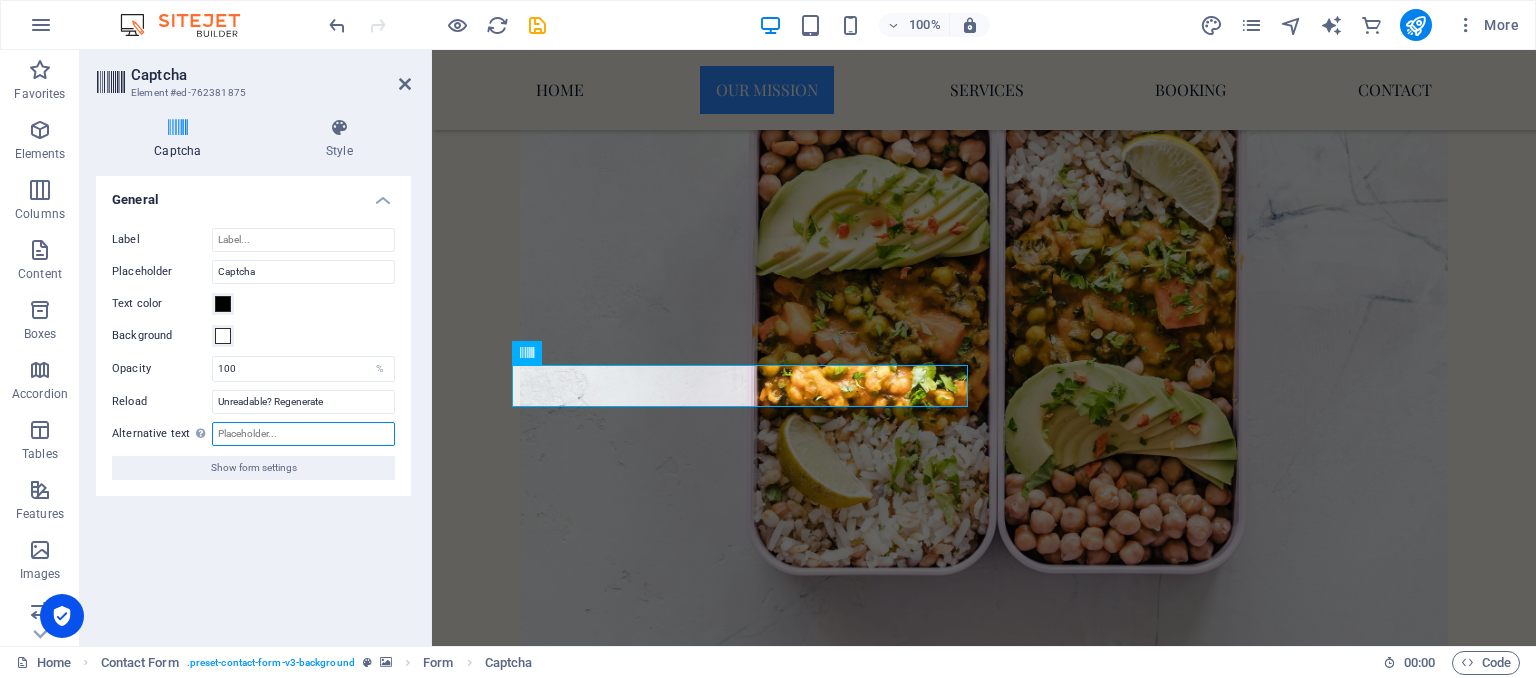 type on "h" 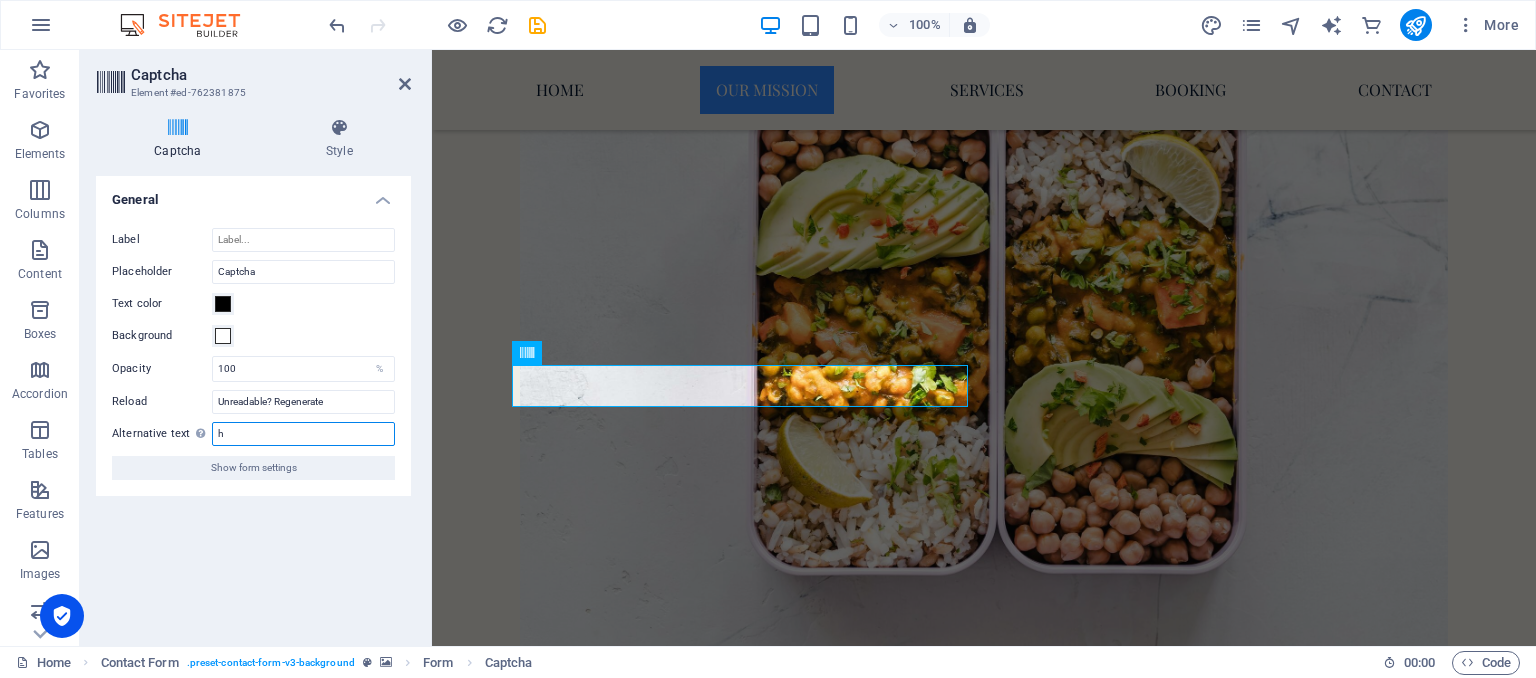 type 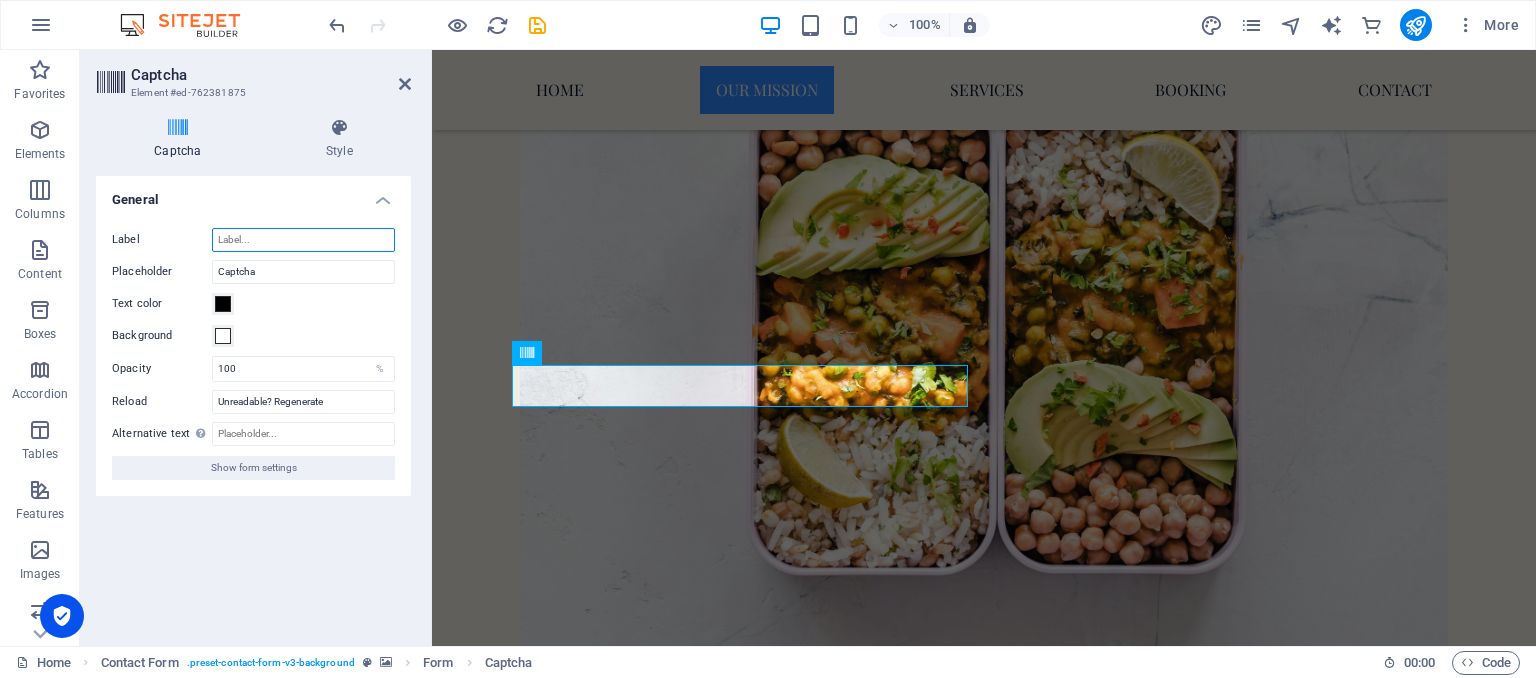 click on "Label" at bounding box center (303, 240) 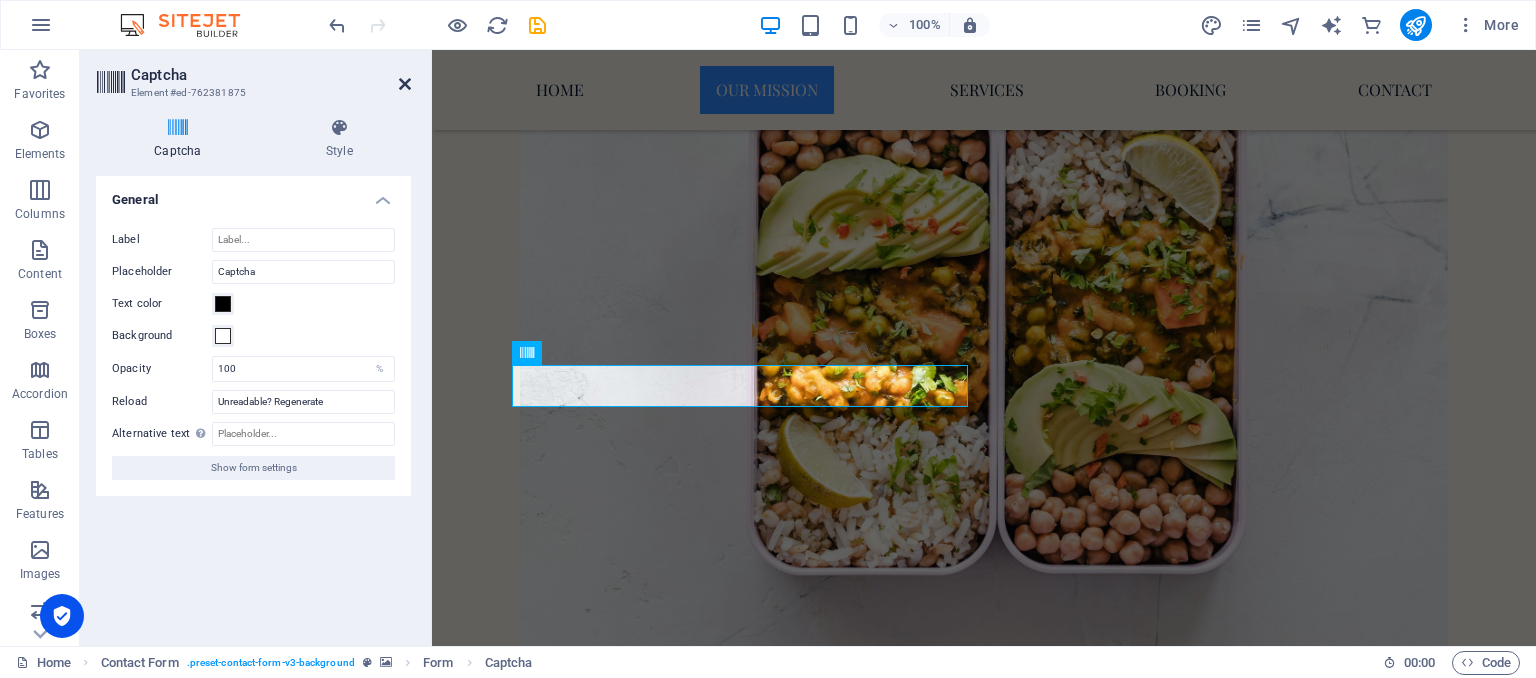 click at bounding box center (405, 84) 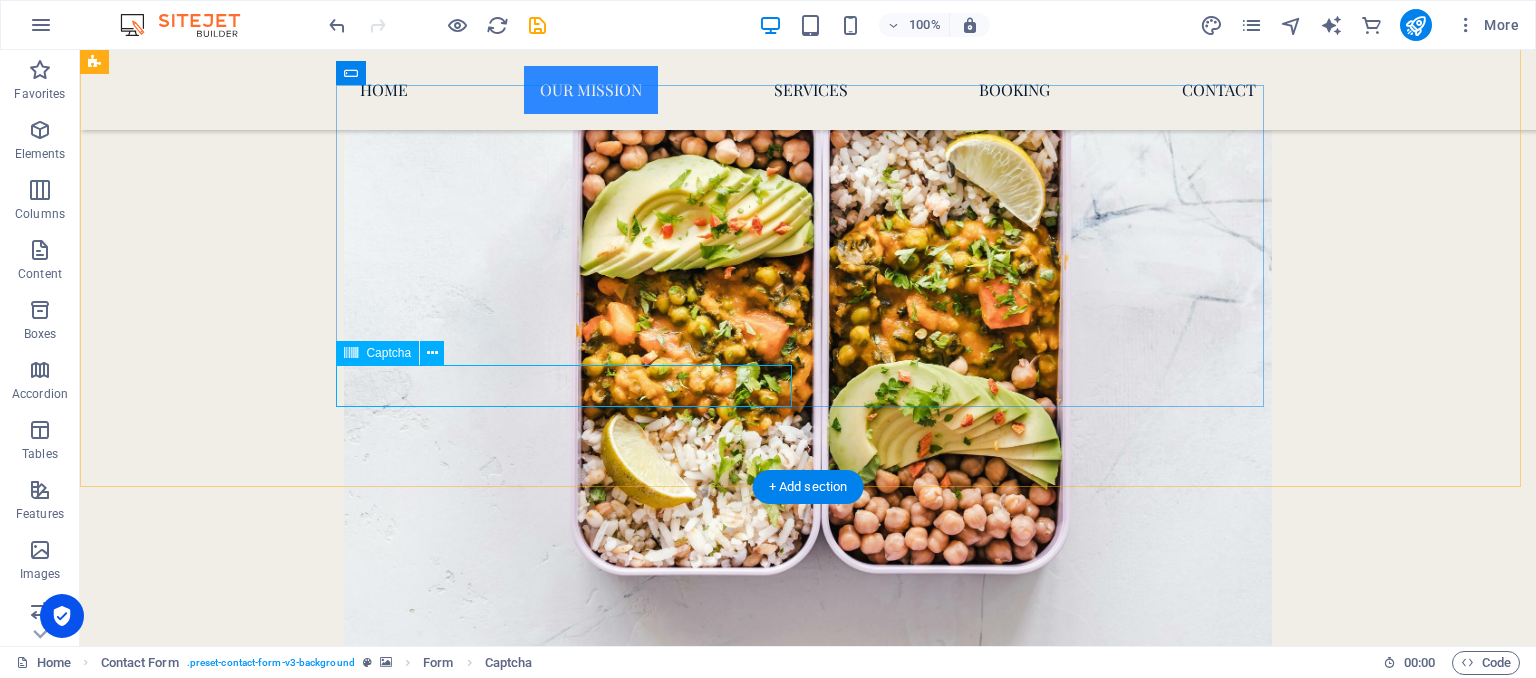 click on "Unreadable? Regenerate" at bounding box center (572, 5973) 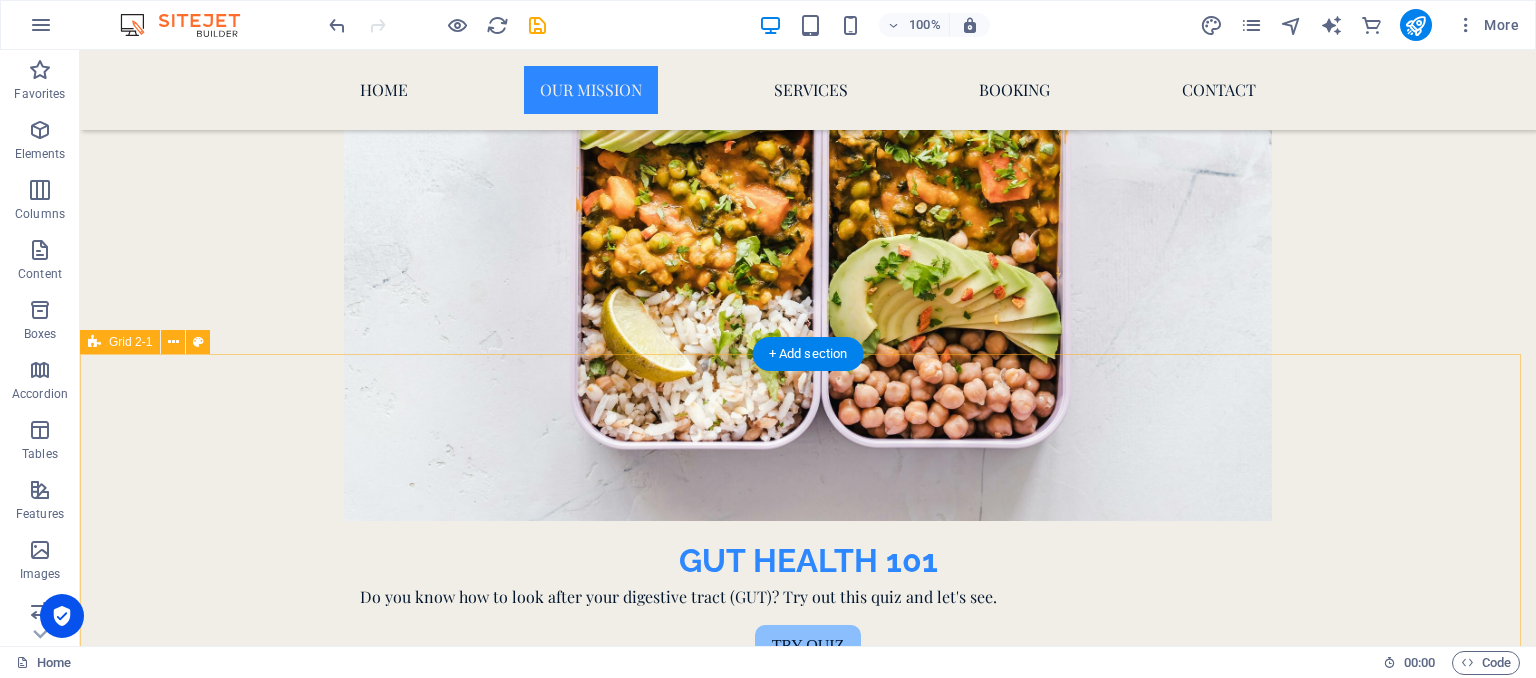 scroll, scrollTop: 6974, scrollLeft: 0, axis: vertical 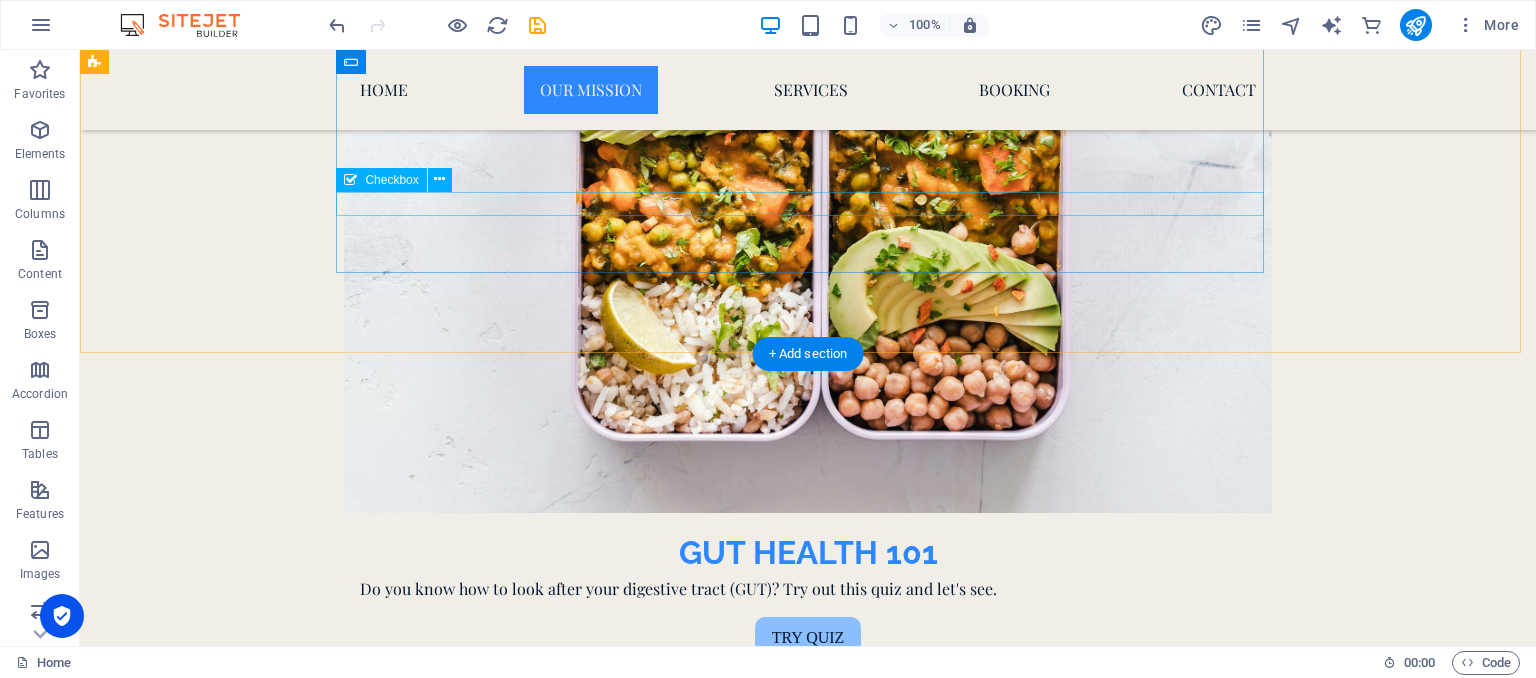 click on "​Read Terms and Conditions. Click for  Privacy  policy" at bounding box center (808, 5790) 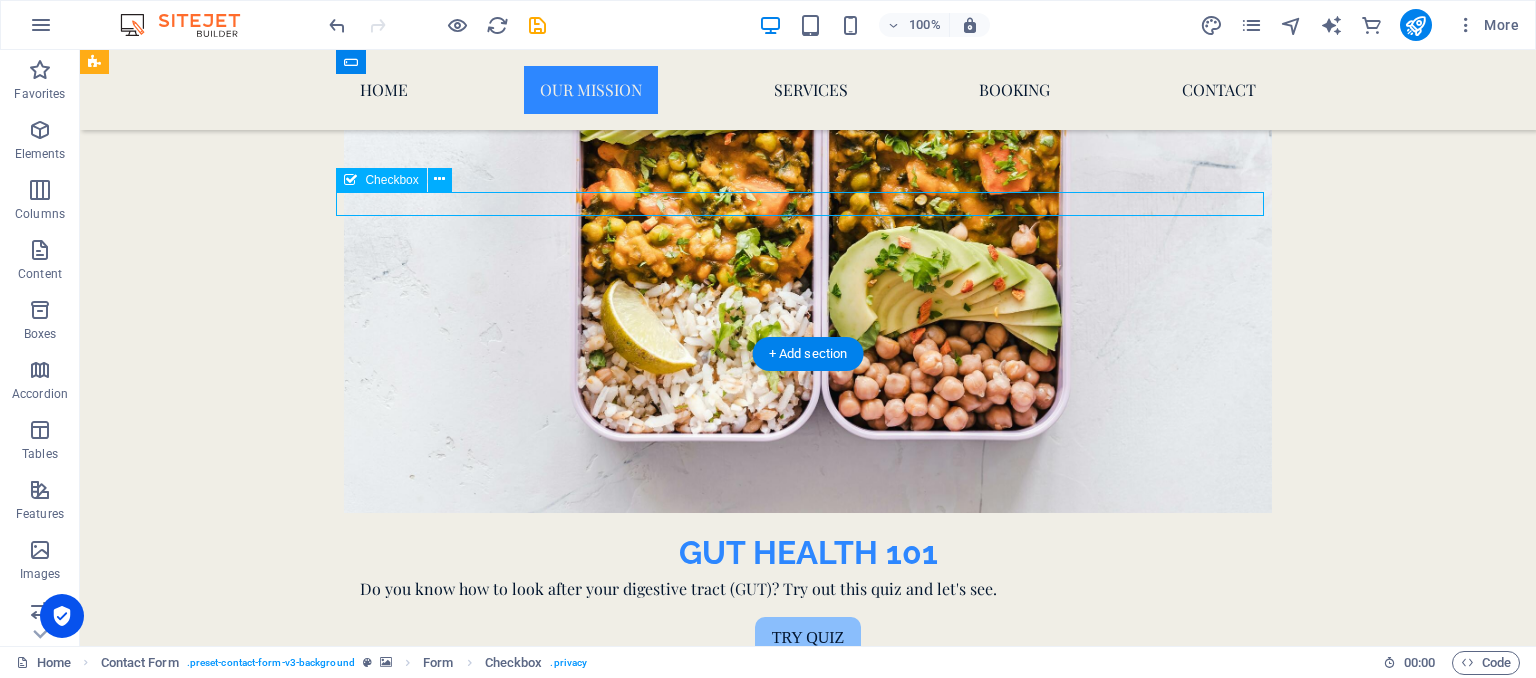 click on "​Read Terms and Conditions. Click for  Privacy  policy" at bounding box center (808, 5790) 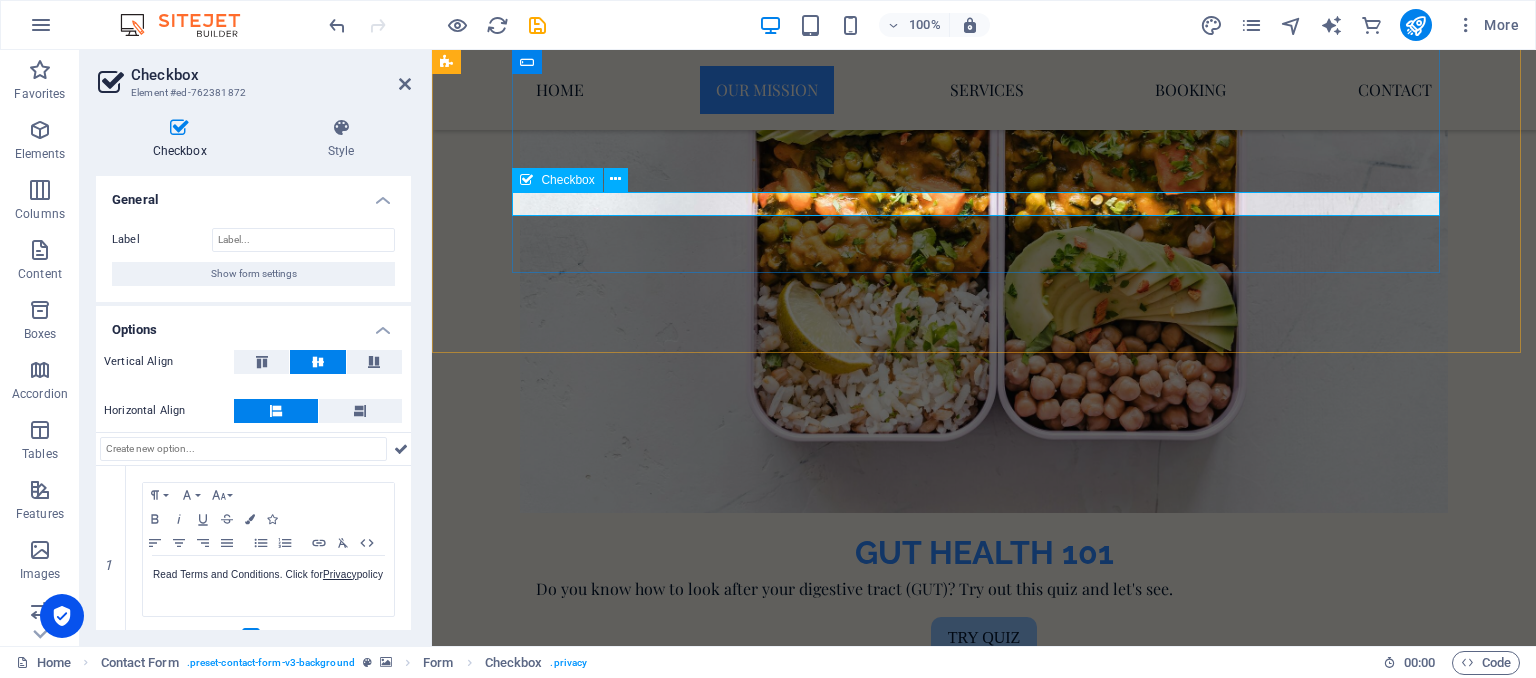 click on "​Read Terms and Conditions. Click for  Privacy  policy" at bounding box center (984, 5673) 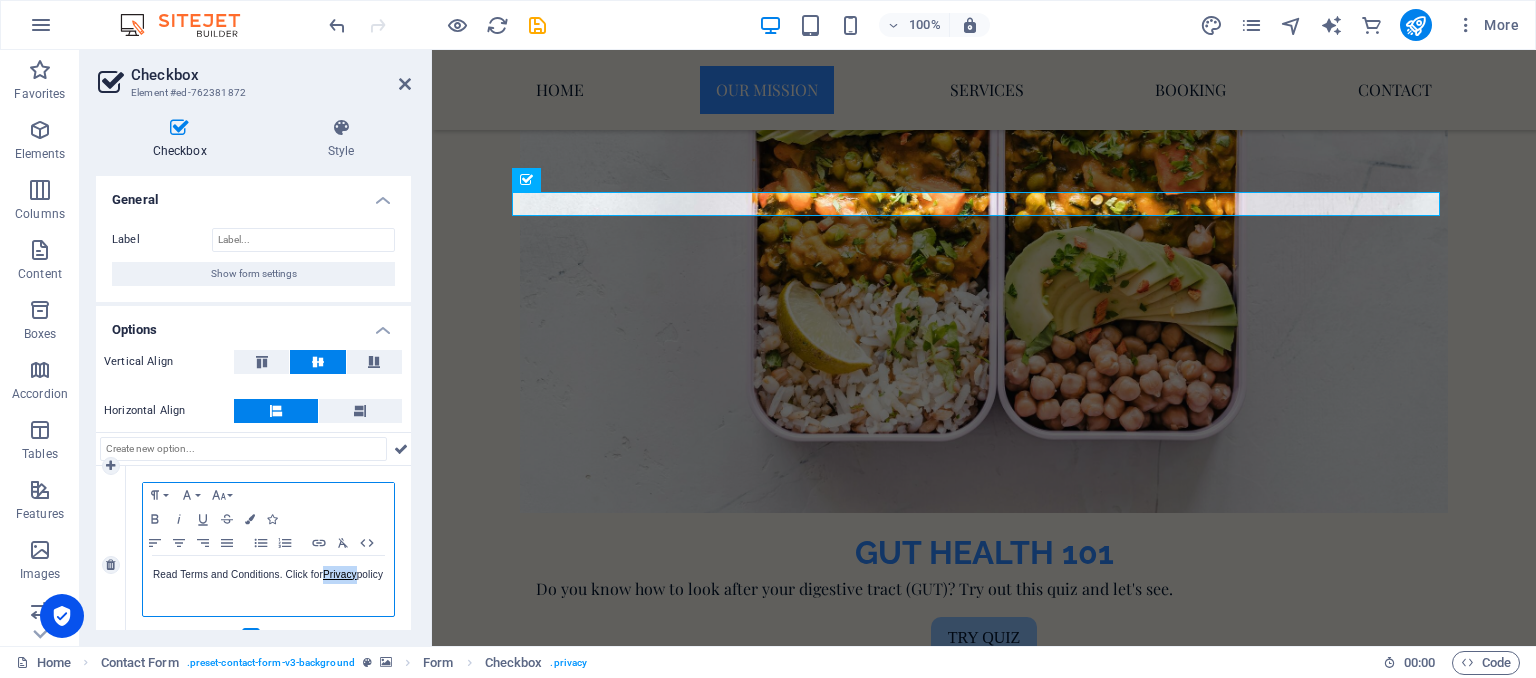 drag, startPoint x: 363, startPoint y: 575, endPoint x: 324, endPoint y: 576, distance: 39.012817 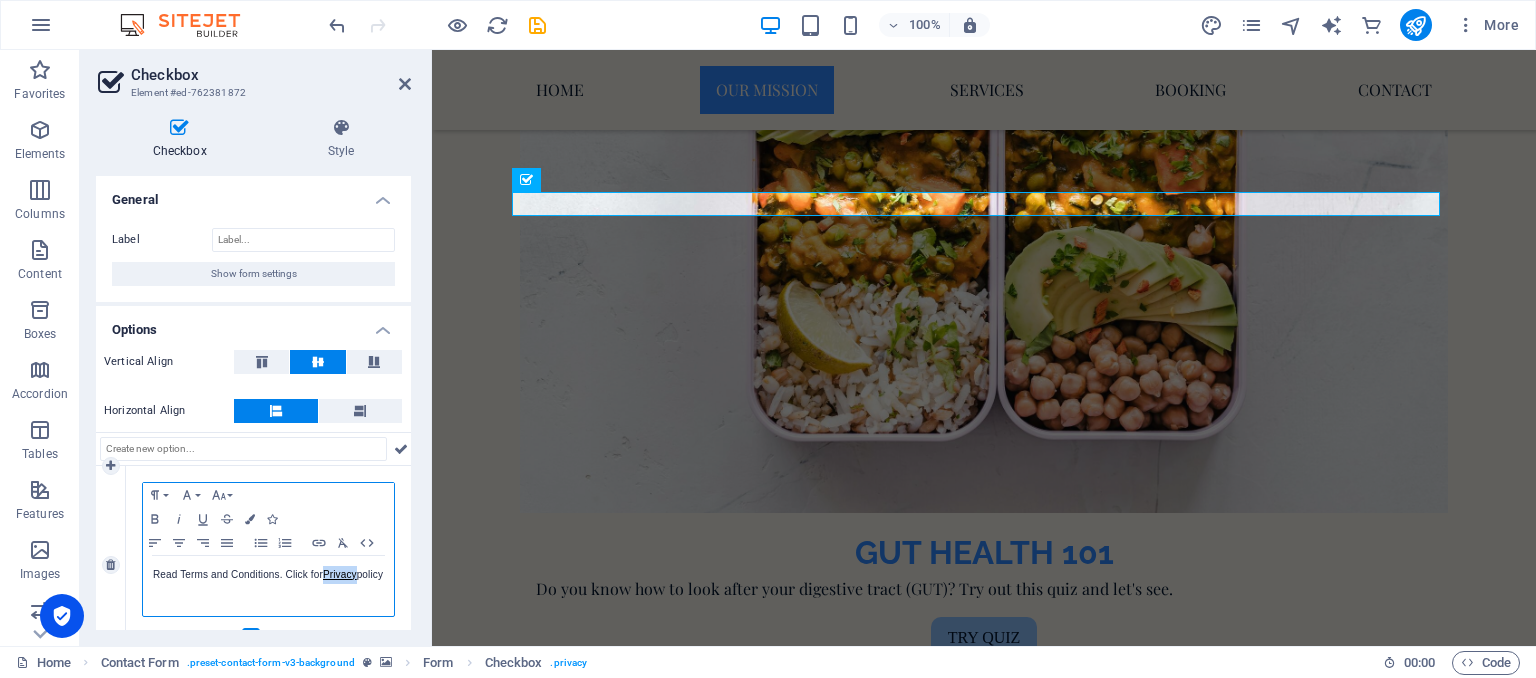 click on "​Read Terms and Conditions. Click for  Privacy  policy" at bounding box center [268, 586] 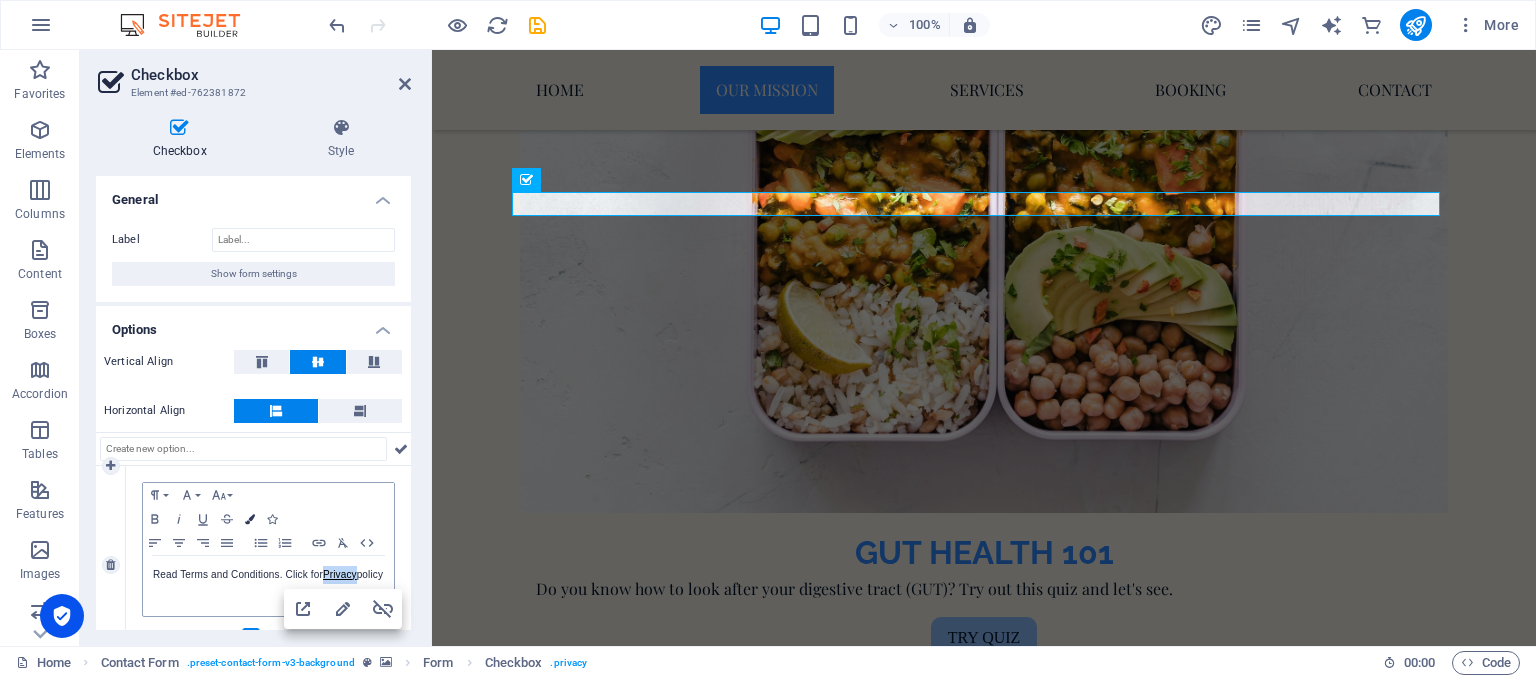 click on "Colors" at bounding box center (250, 519) 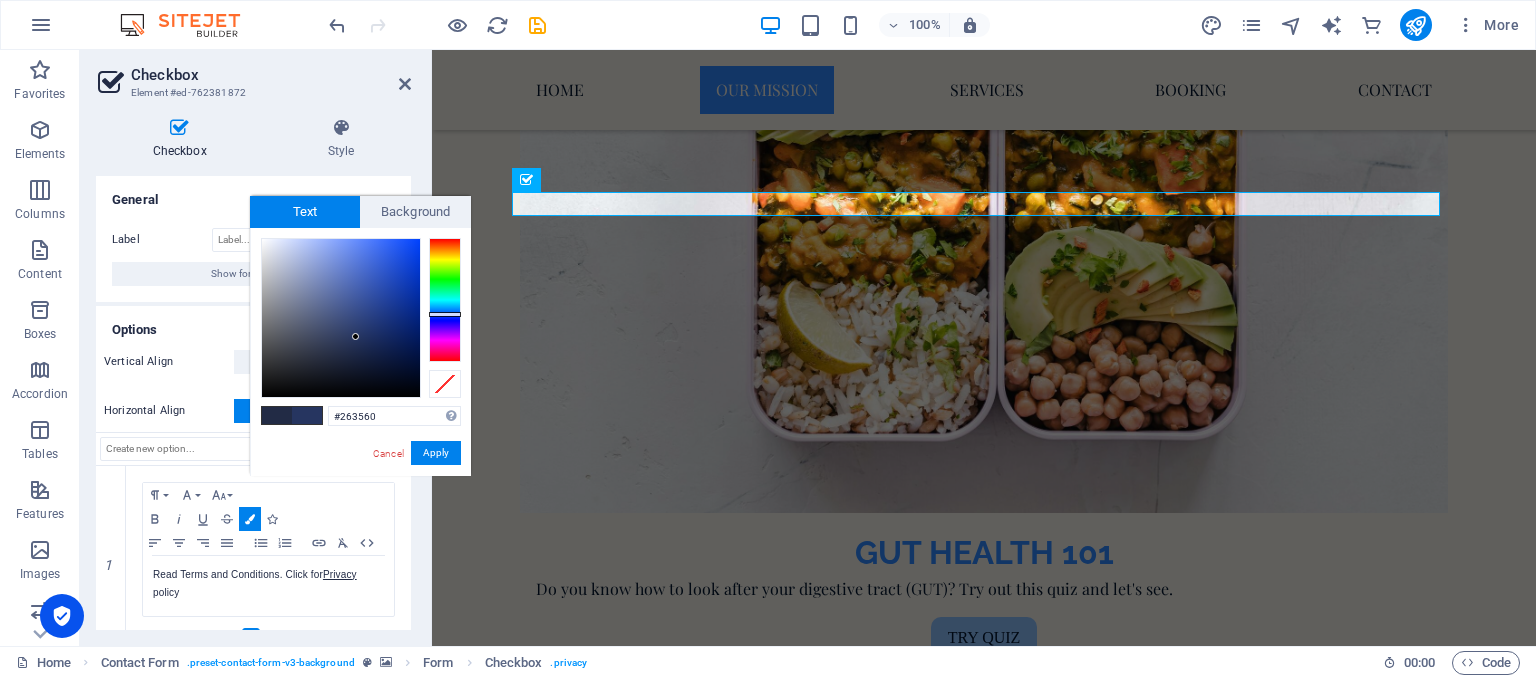 drag, startPoint x: 344, startPoint y: 348, endPoint x: 356, endPoint y: 337, distance: 16.27882 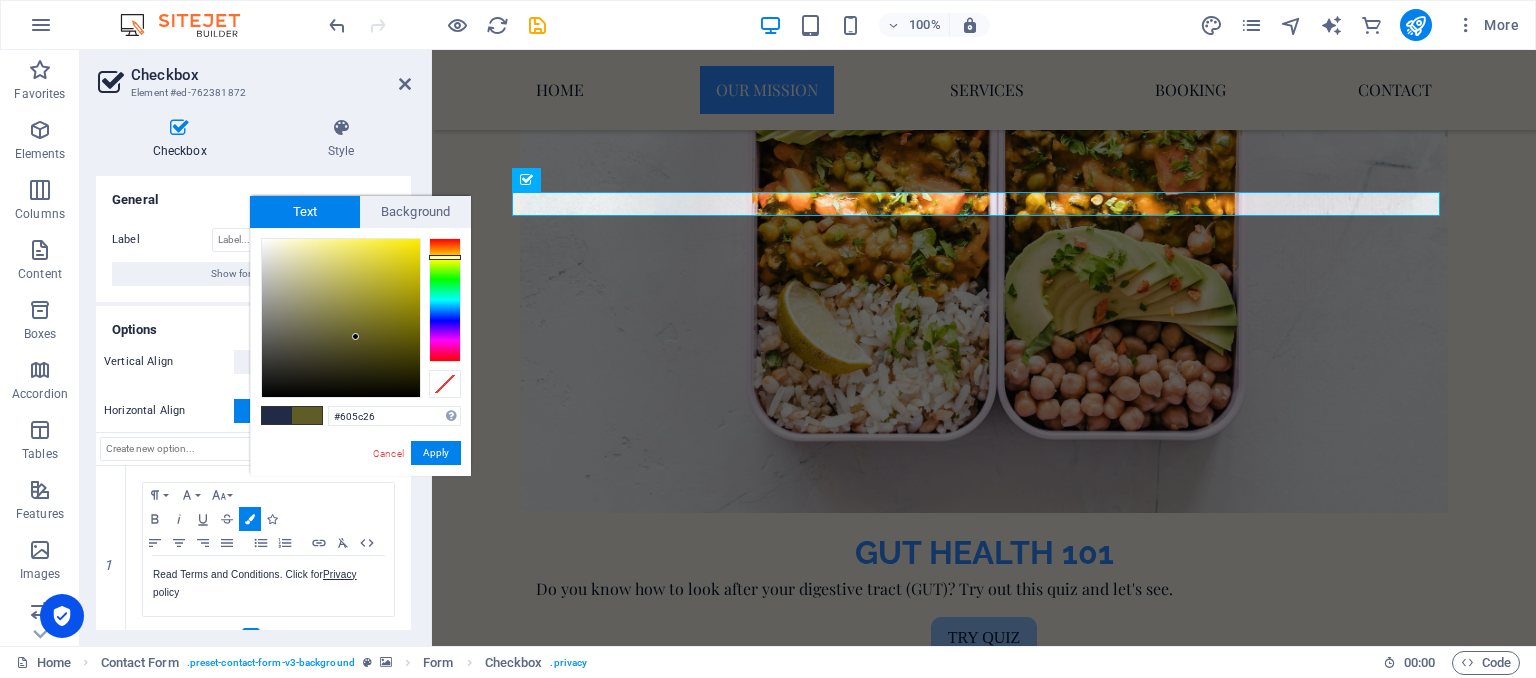 drag, startPoint x: 443, startPoint y: 311, endPoint x: 456, endPoint y: 257, distance: 55.542778 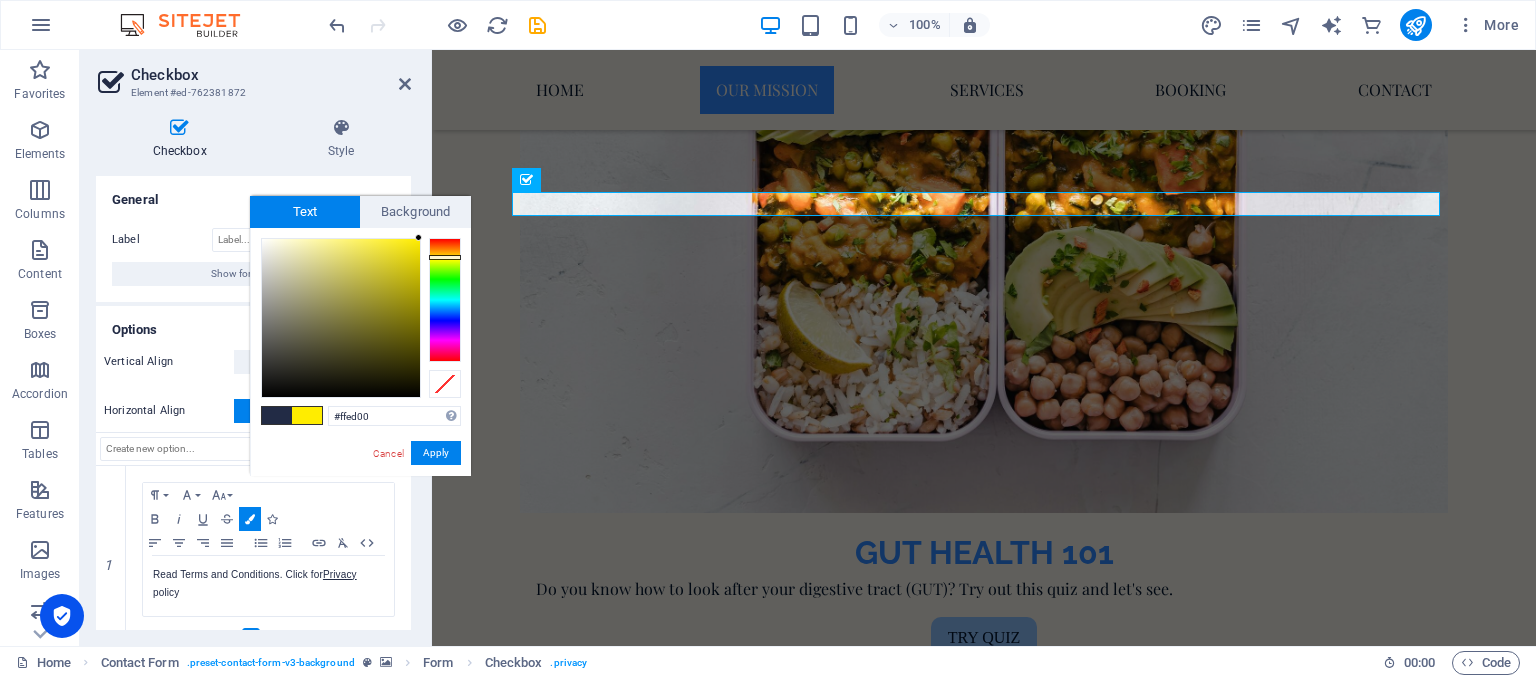 drag, startPoint x: 359, startPoint y: 333, endPoint x: 420, endPoint y: 236, distance: 114.58621 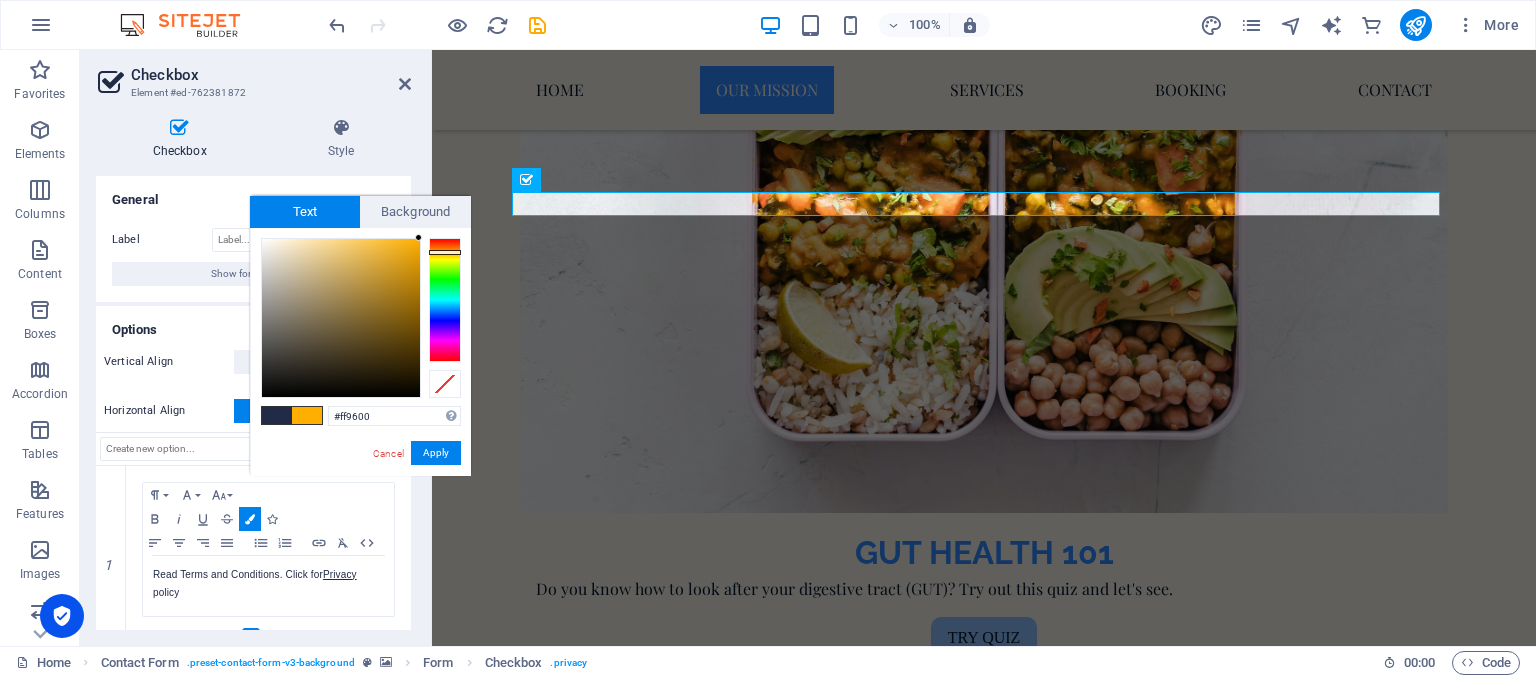 type on "#ff8900" 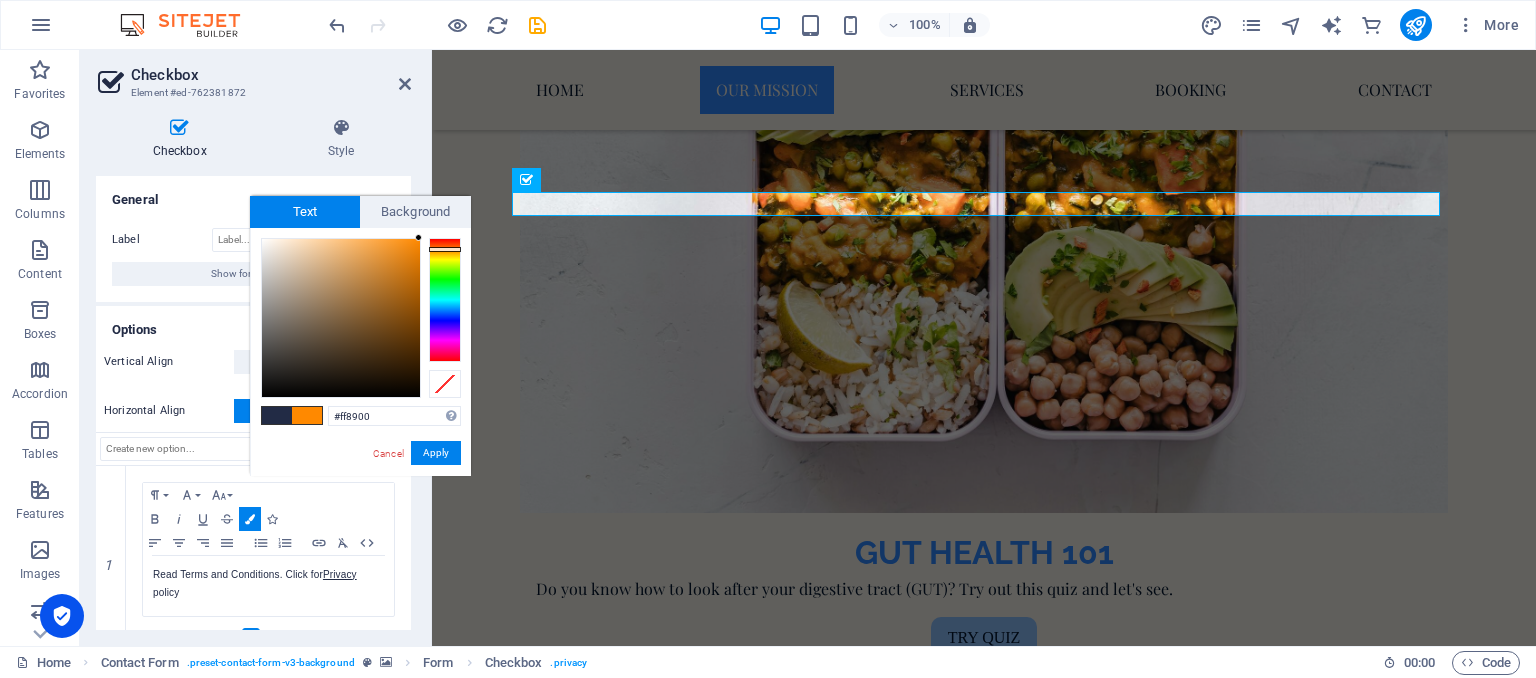 click at bounding box center (445, 249) 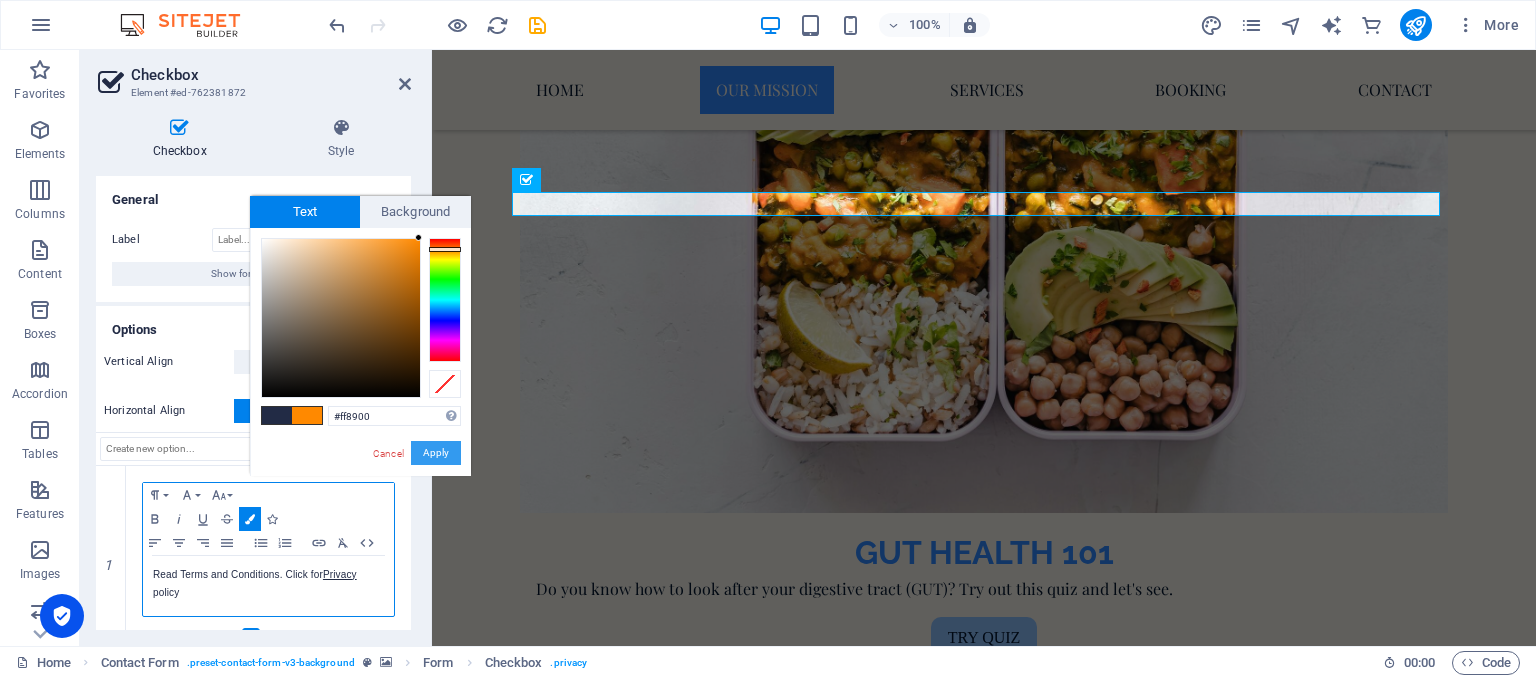 click on "Apply" at bounding box center [436, 453] 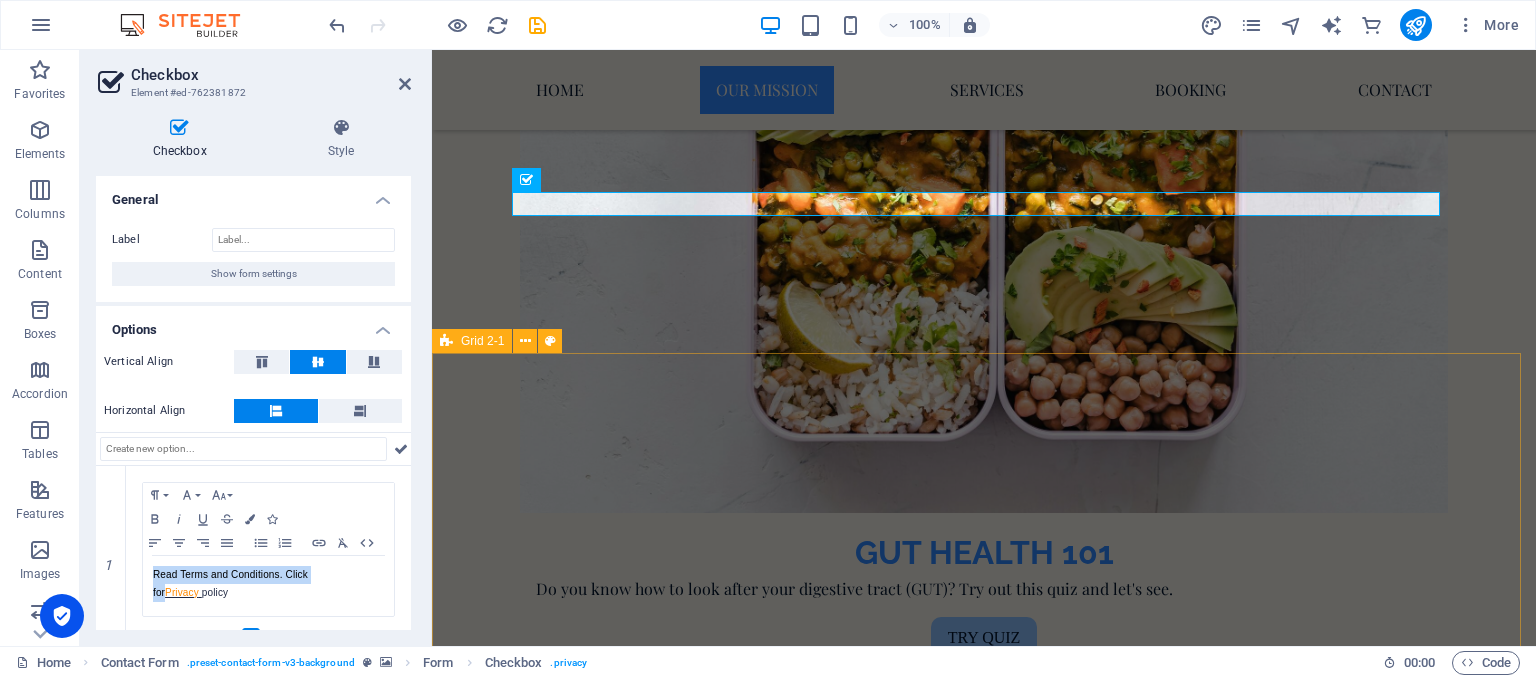 click on "Don't forget to follow us on all social media platforms" at bounding box center [984, 6639] 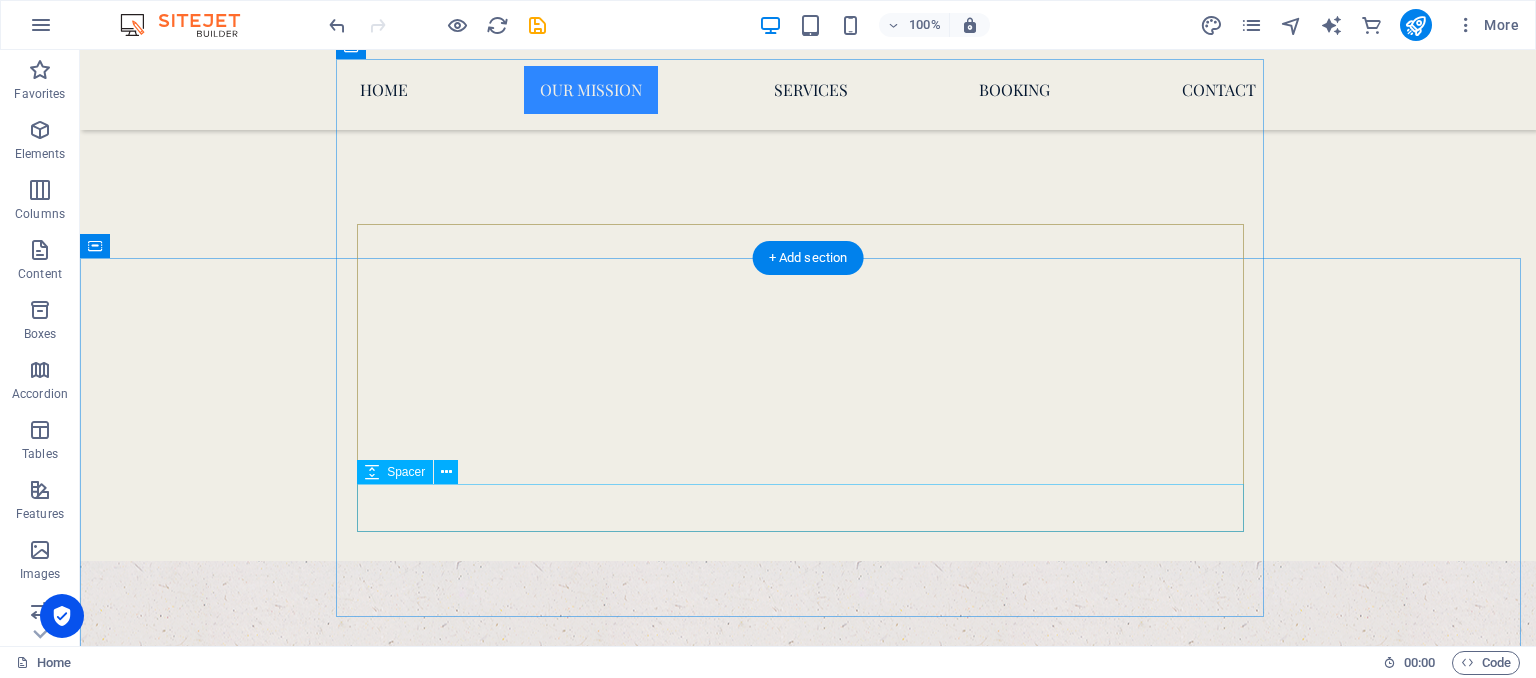 scroll, scrollTop: 1639, scrollLeft: 0, axis: vertical 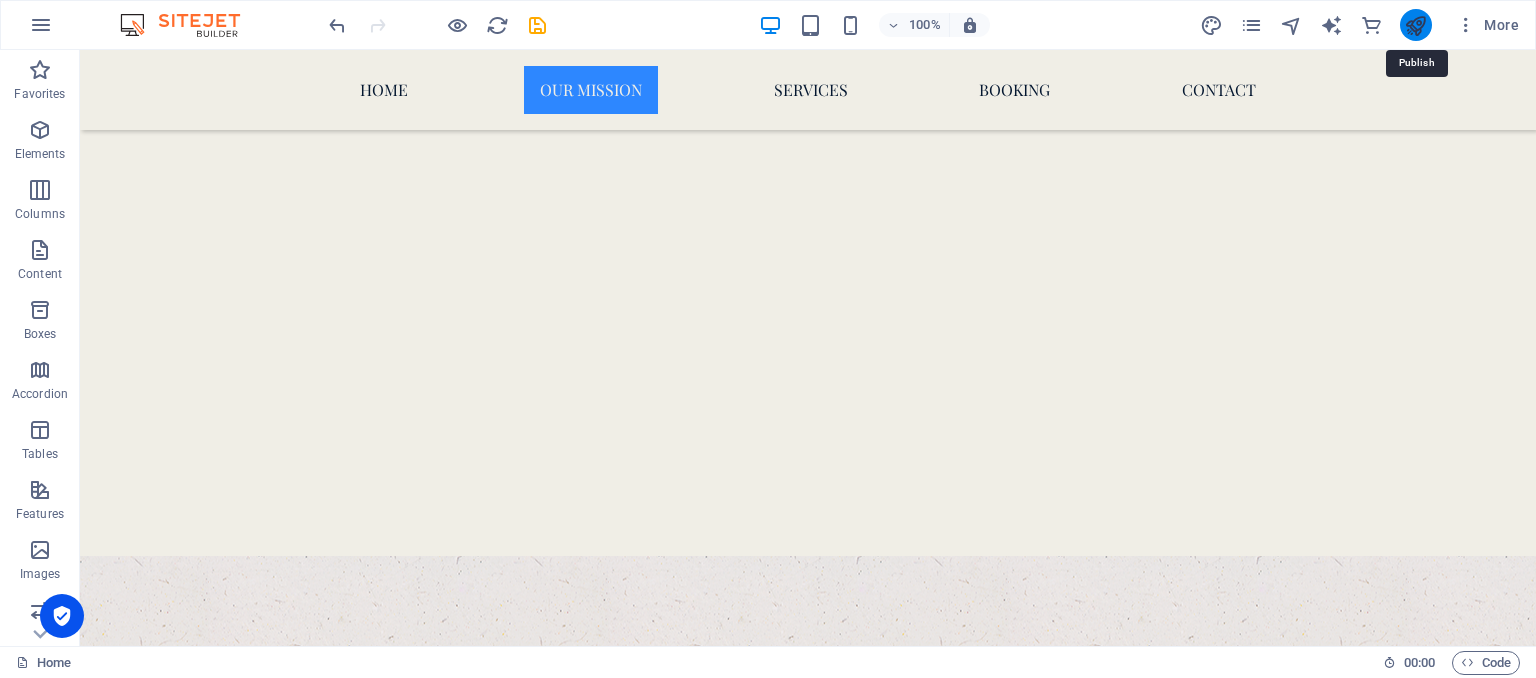 click at bounding box center (1415, 25) 